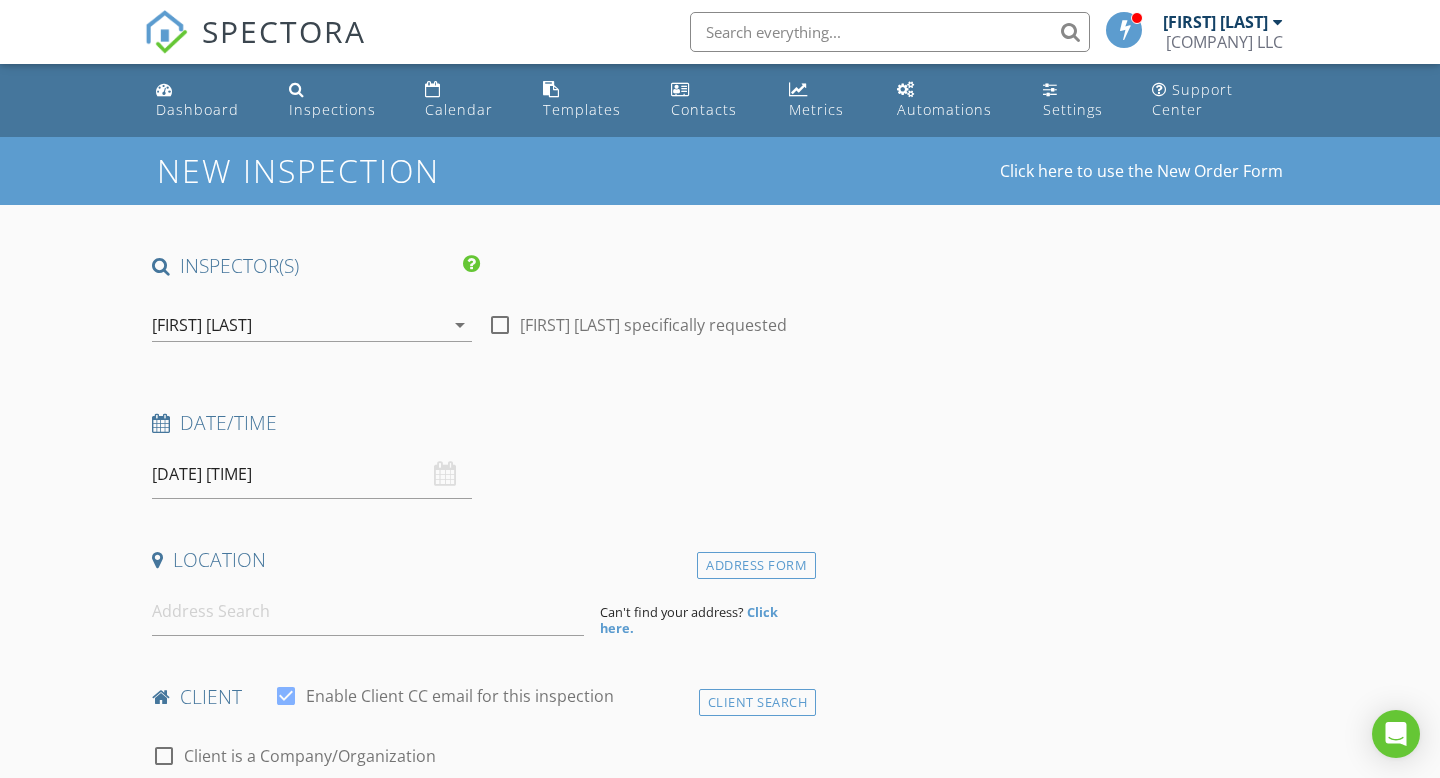 scroll, scrollTop: 0, scrollLeft: 0, axis: both 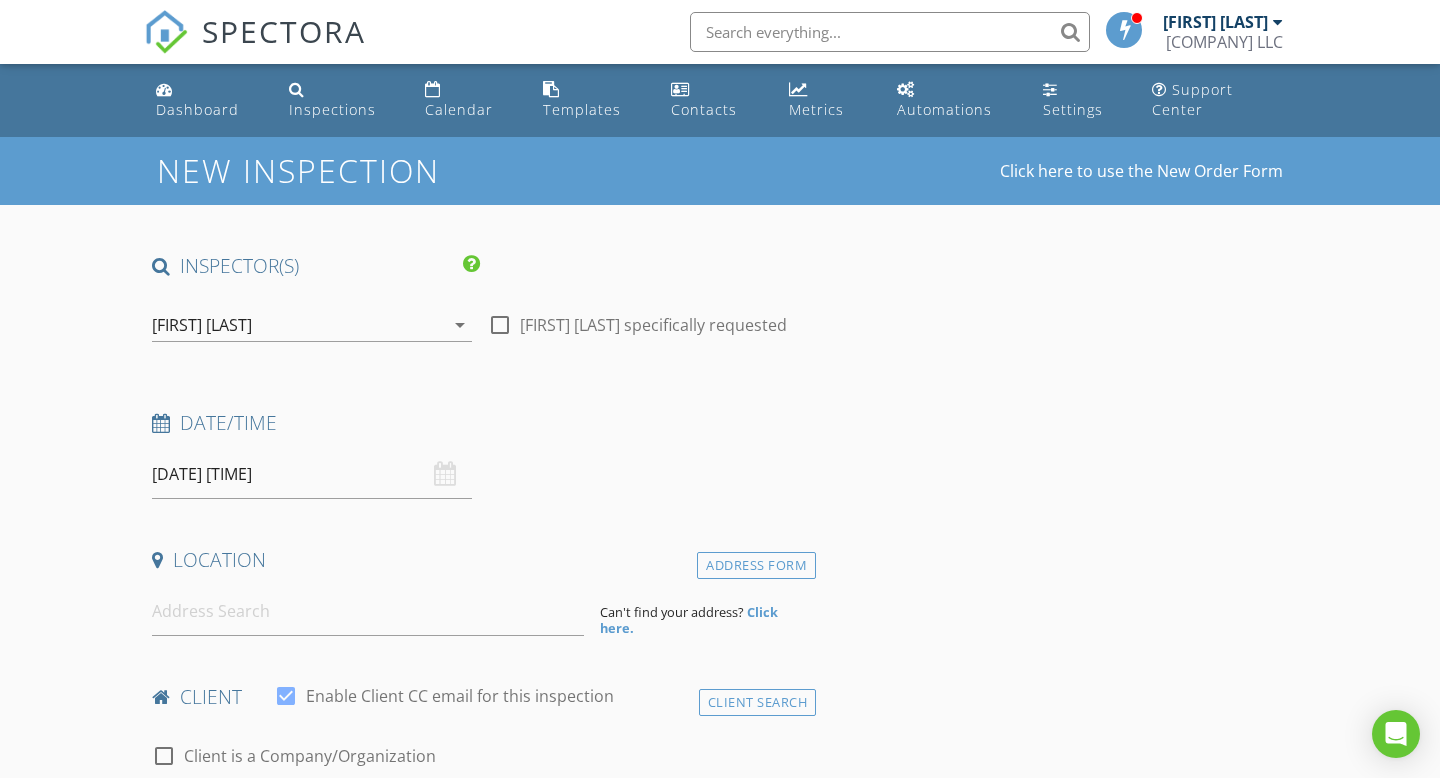 click on "[FIRST] [LAST]" at bounding box center (298, 325) 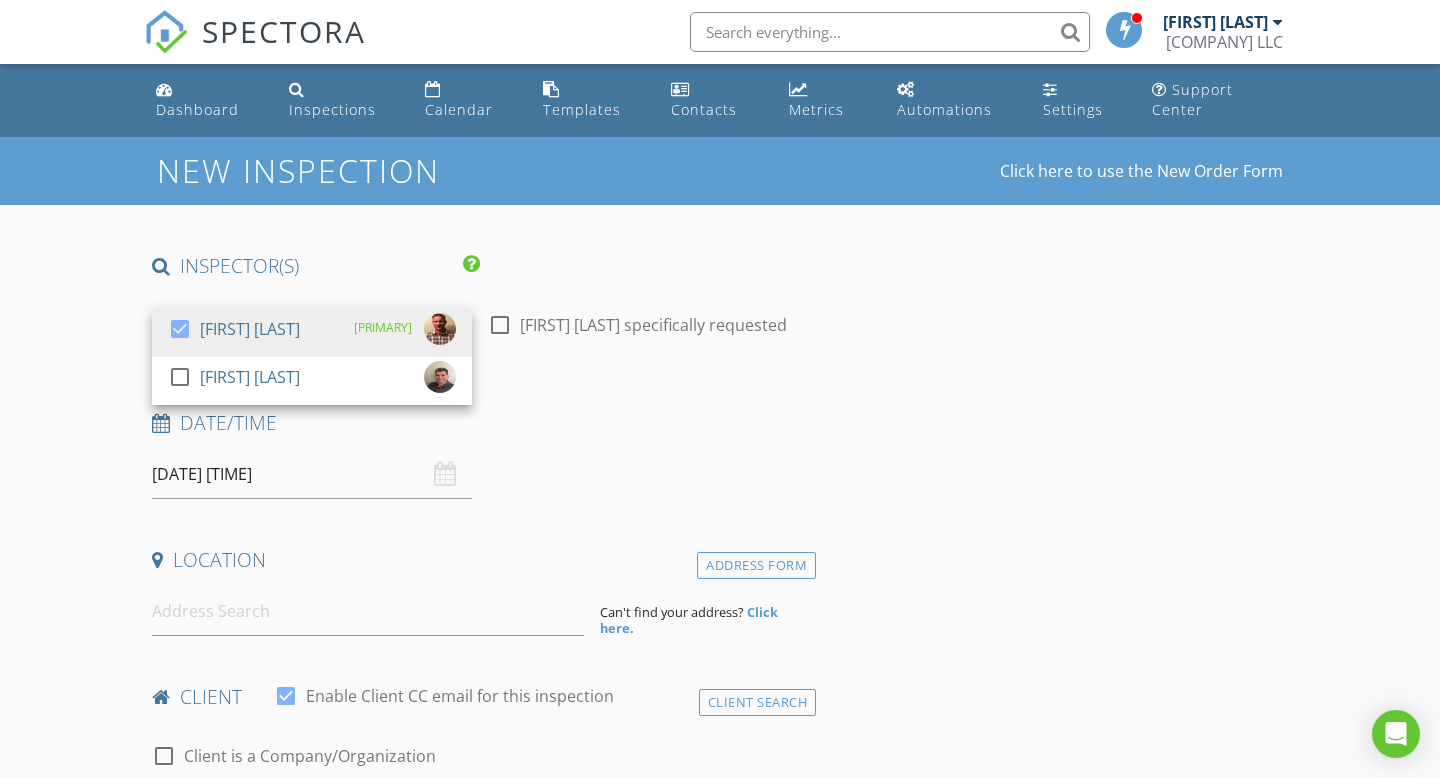 click on "New Inspection
Click here to use the New Order Form
INSPECTOR(S)
check_box   [FIRST] [LAST]   PRIMARY   check_box_outline_blank   [FIRST] [LAST]     [FIRST] [LAST] arrow_drop_down   check_box_outline_blank [FIRST] [LAST] specifically requested
Date/Time
[DATE] [TIME]
Location
Address Form       Can't find your address?   Click here.
client
check_box Enable Client CC email for this inspection   Client Search     check_box_outline_blank Client is a Company/Organization     First Name   Last Name   Email   CC Email   Phone   Address   City   State   Zip       Notes   Private Notes
ADDITIONAL client
SERVICES
check_box_outline_blank   Residential Inspection   Home inspection and report check_box_outline_blank   Reinspection   check_box_outline_blank" at bounding box center [720, 1782] 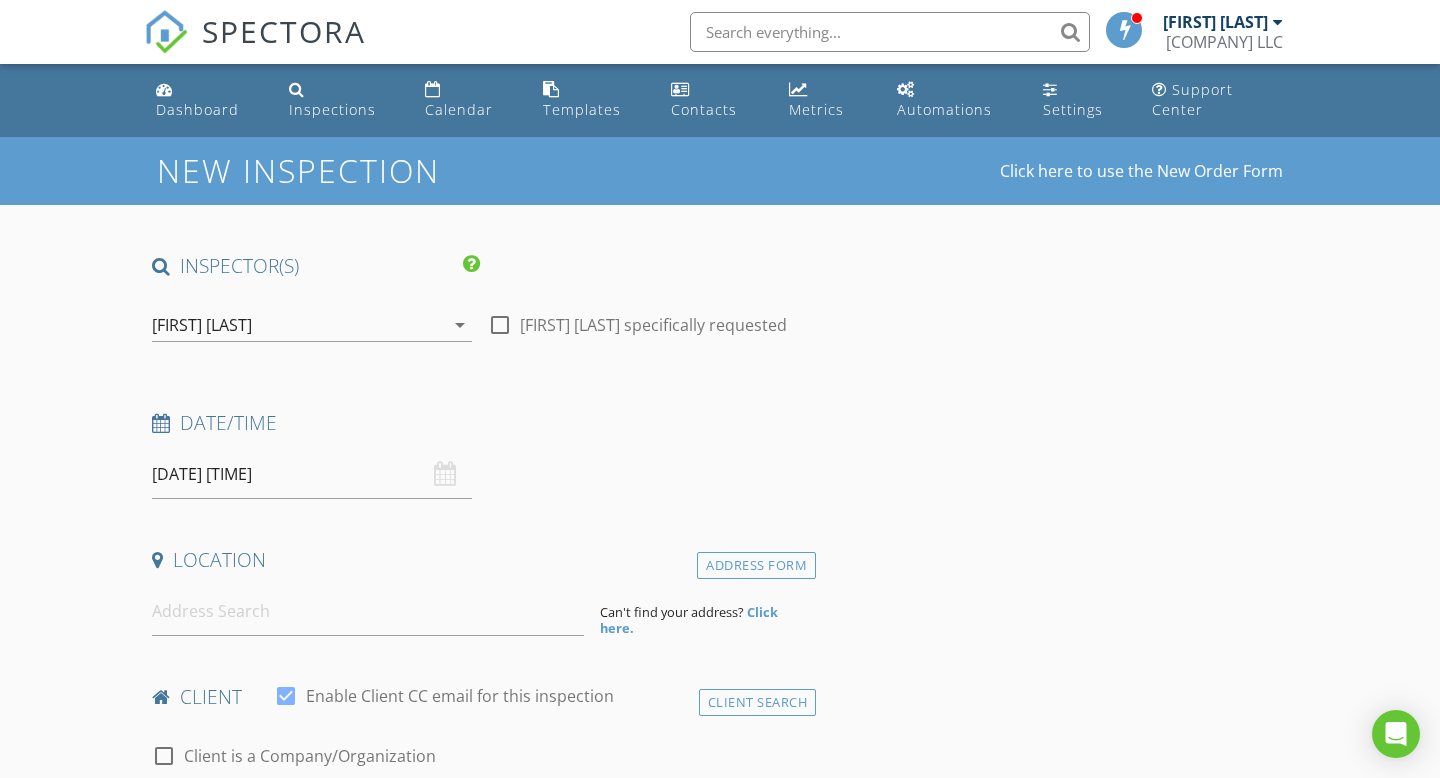 click on "[FIRST] [LAST]" at bounding box center [202, 325] 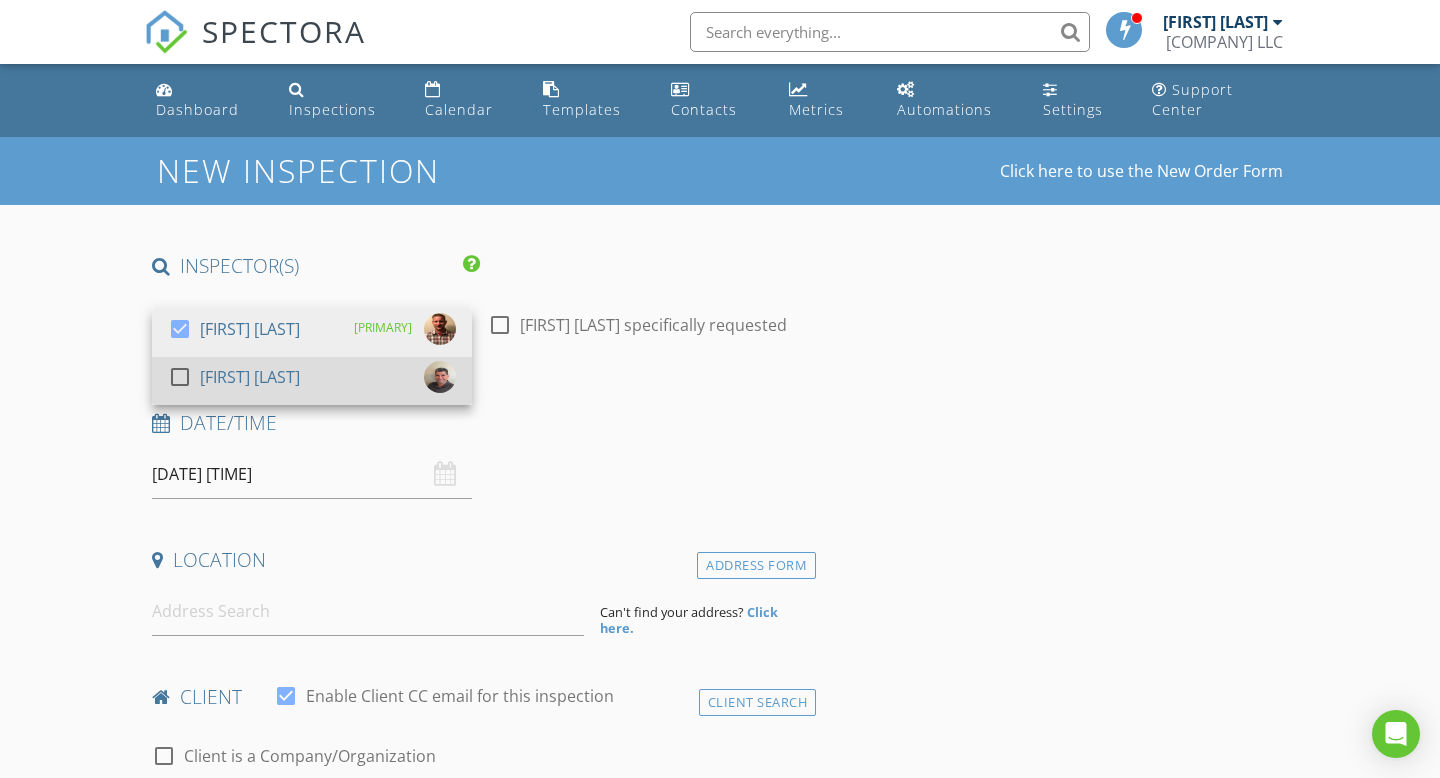 click at bounding box center (180, 329) 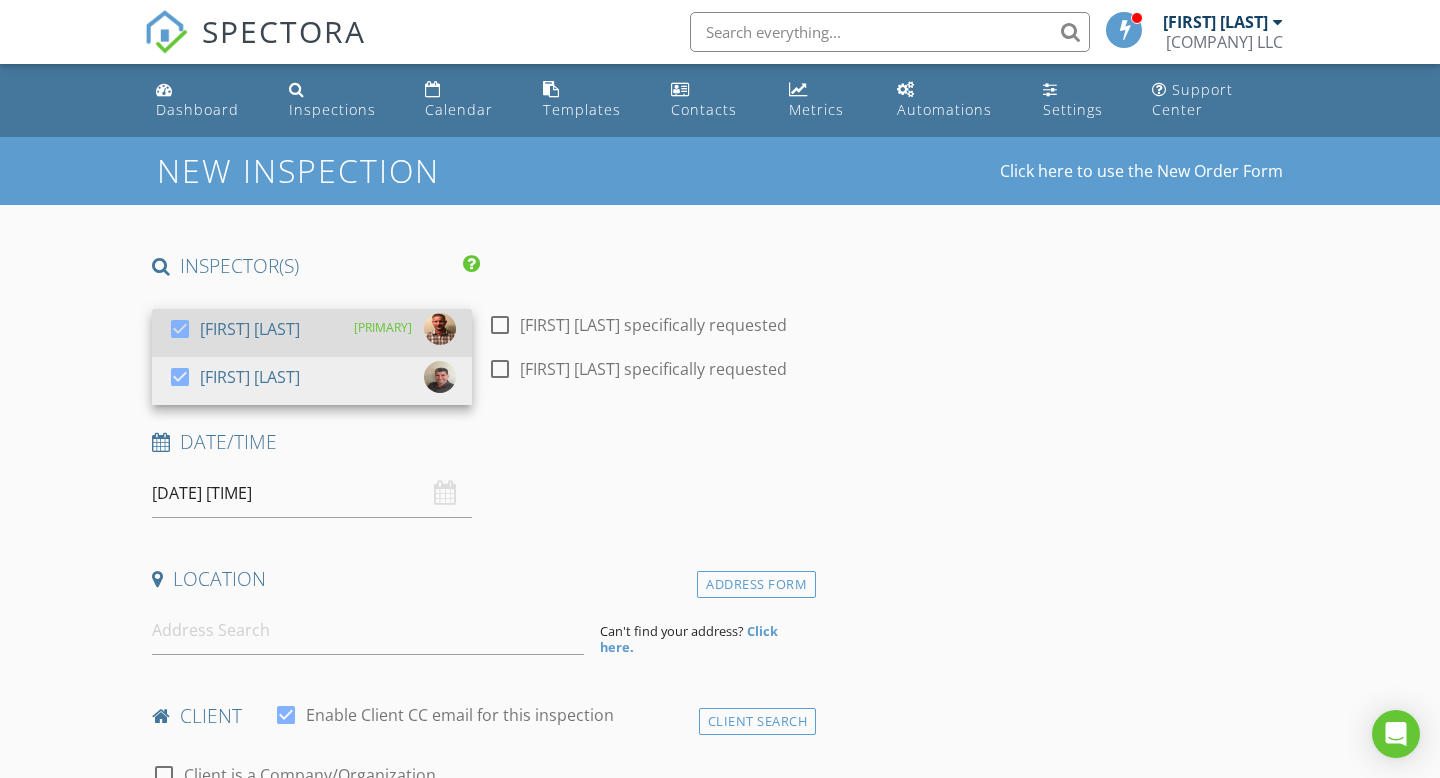 click at bounding box center (180, 329) 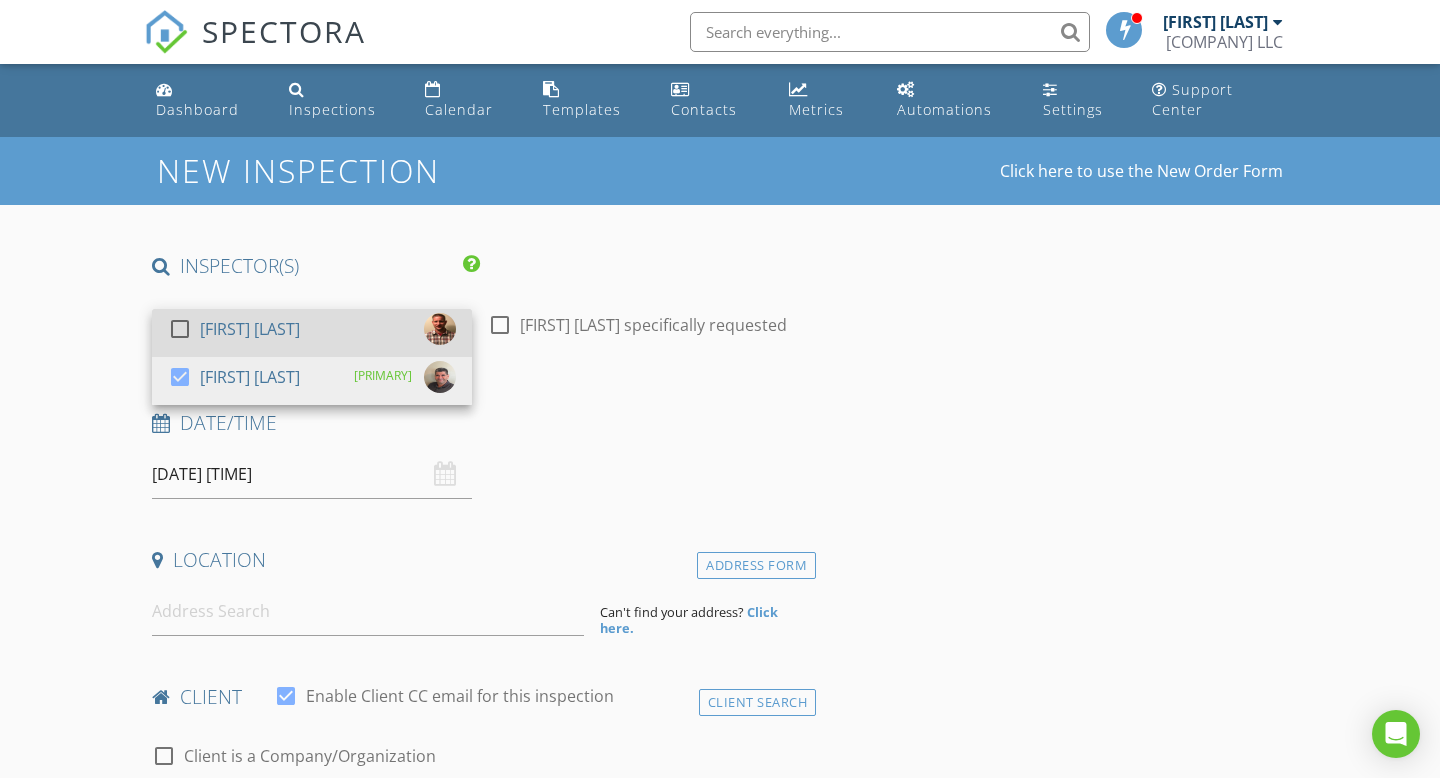 click at bounding box center (180, 329) 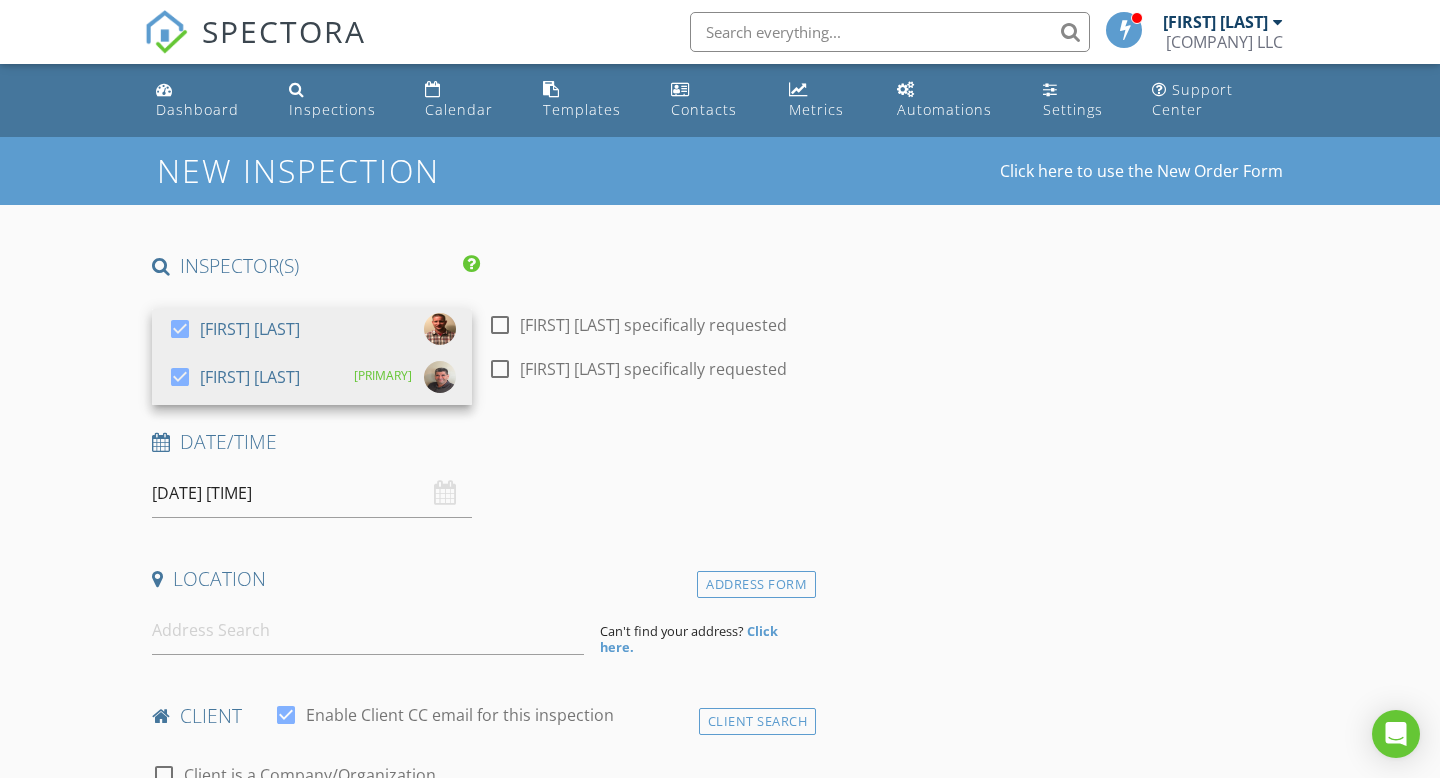 click on "New Inspection
Click here to use the New Order Form
INSPECTOR(S)
check_box   [FIRST] [LAST]     check_box   [FIRST] [LAST]   PRIMARY   [FIRST] [LAST],  [FIRST] [LAST] arrow_drop_down   check_box_outline_blank [FIRST] [LAST] specifically requested check_box_outline_blank [FIRST] [LAST] specifically requested
Date/Time
[DATE] [TIME]
Location
Address Form       Can't find your address?   Click here.
client
check_box Enable Client CC email for this inspection   Client Search     check_box_outline_blank Client is a Company/Organization     First Name   Last Name   Email   CC Email   Phone   Address   City   State   Zip       Notes   Private Notes
ADDITIONAL client
SERVICES
check_box_outline_blank   Residential Inspection   Home inspection and report" at bounding box center [720, 1792] 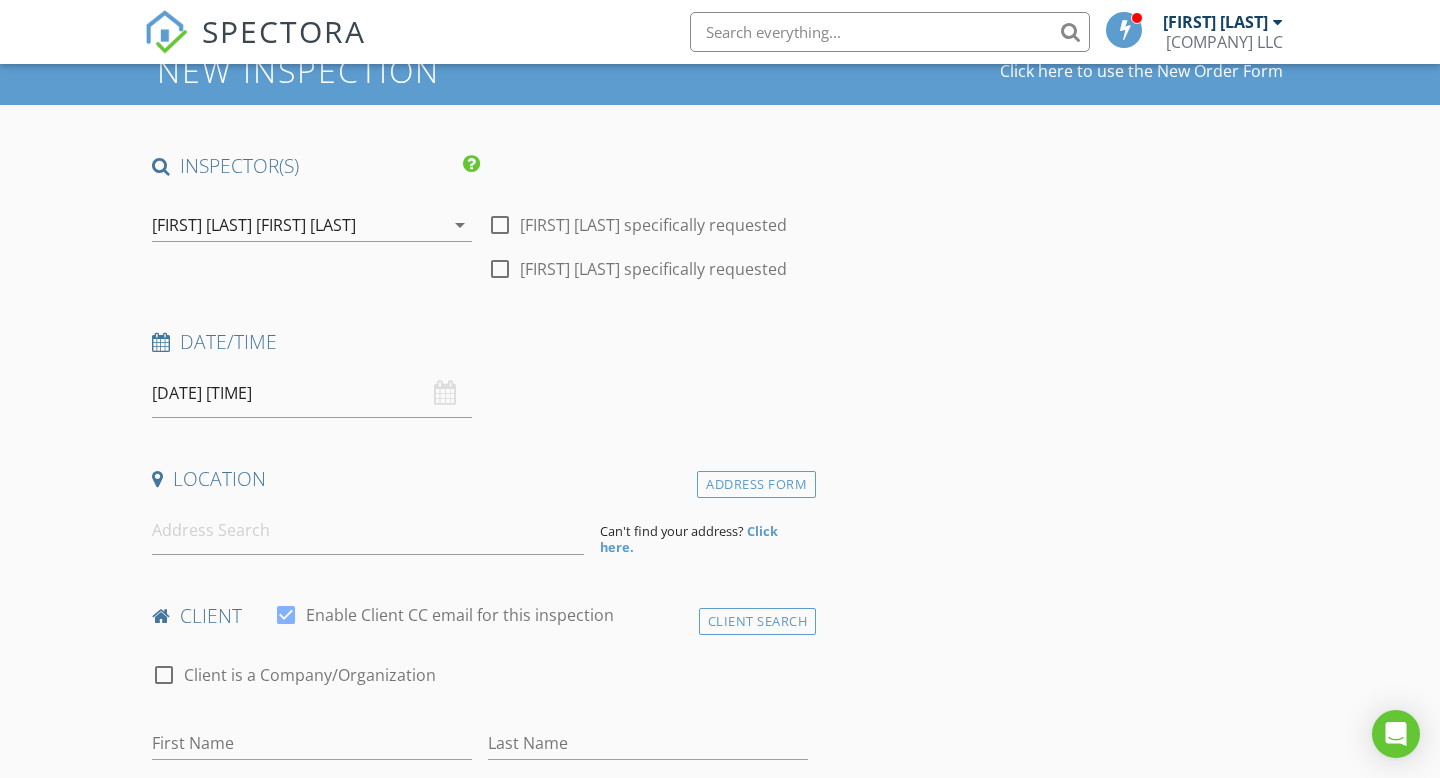 scroll, scrollTop: 163, scrollLeft: 0, axis: vertical 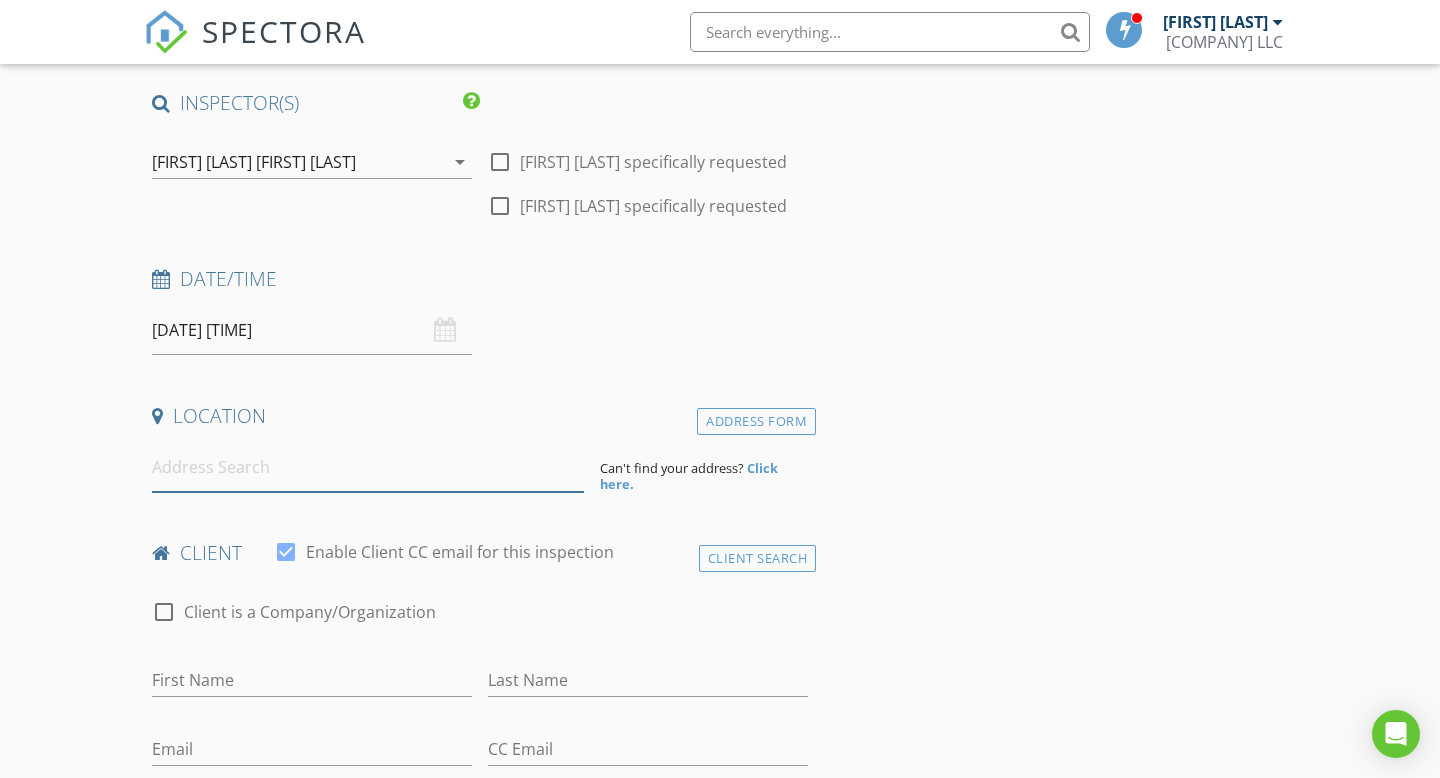 click at bounding box center [368, 467] 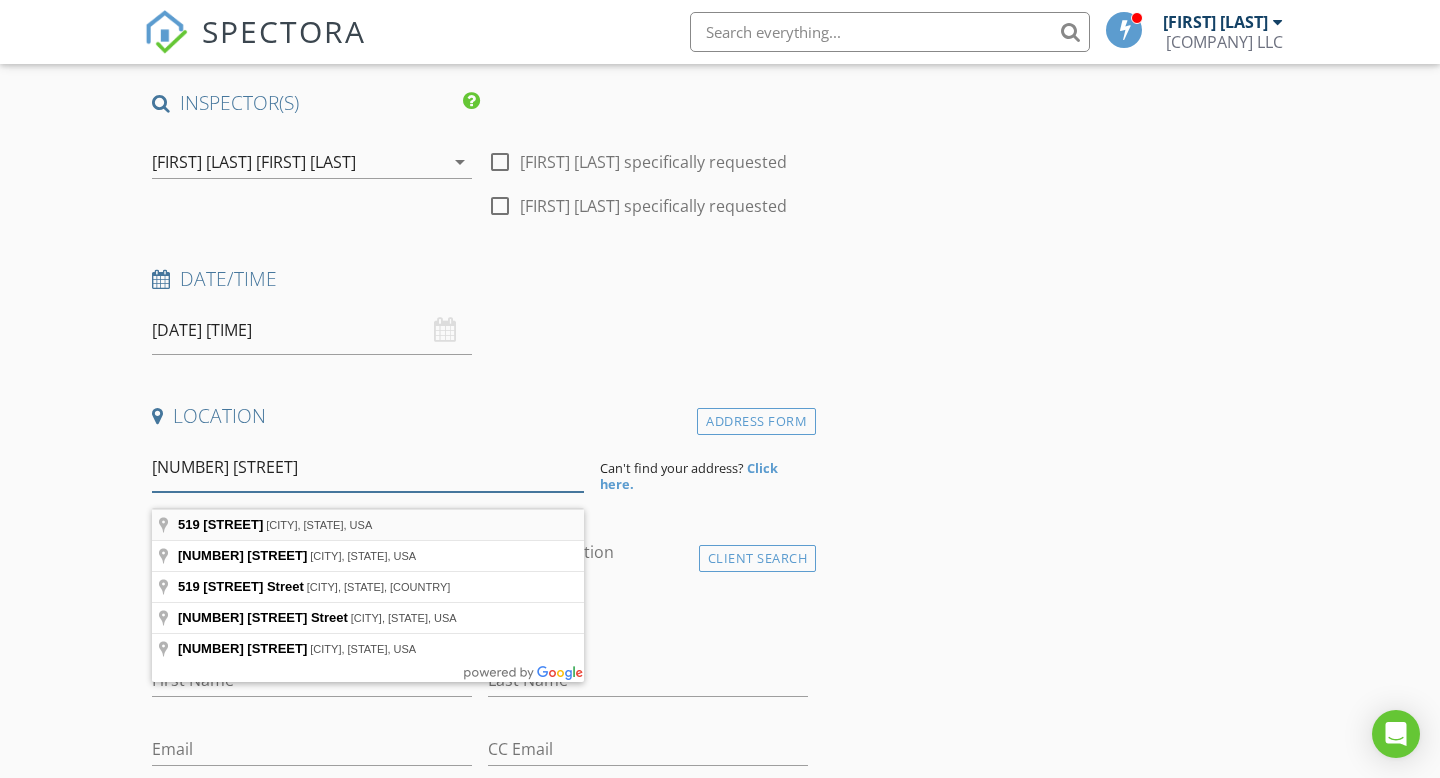type on "[NUMBER] [STREET]" 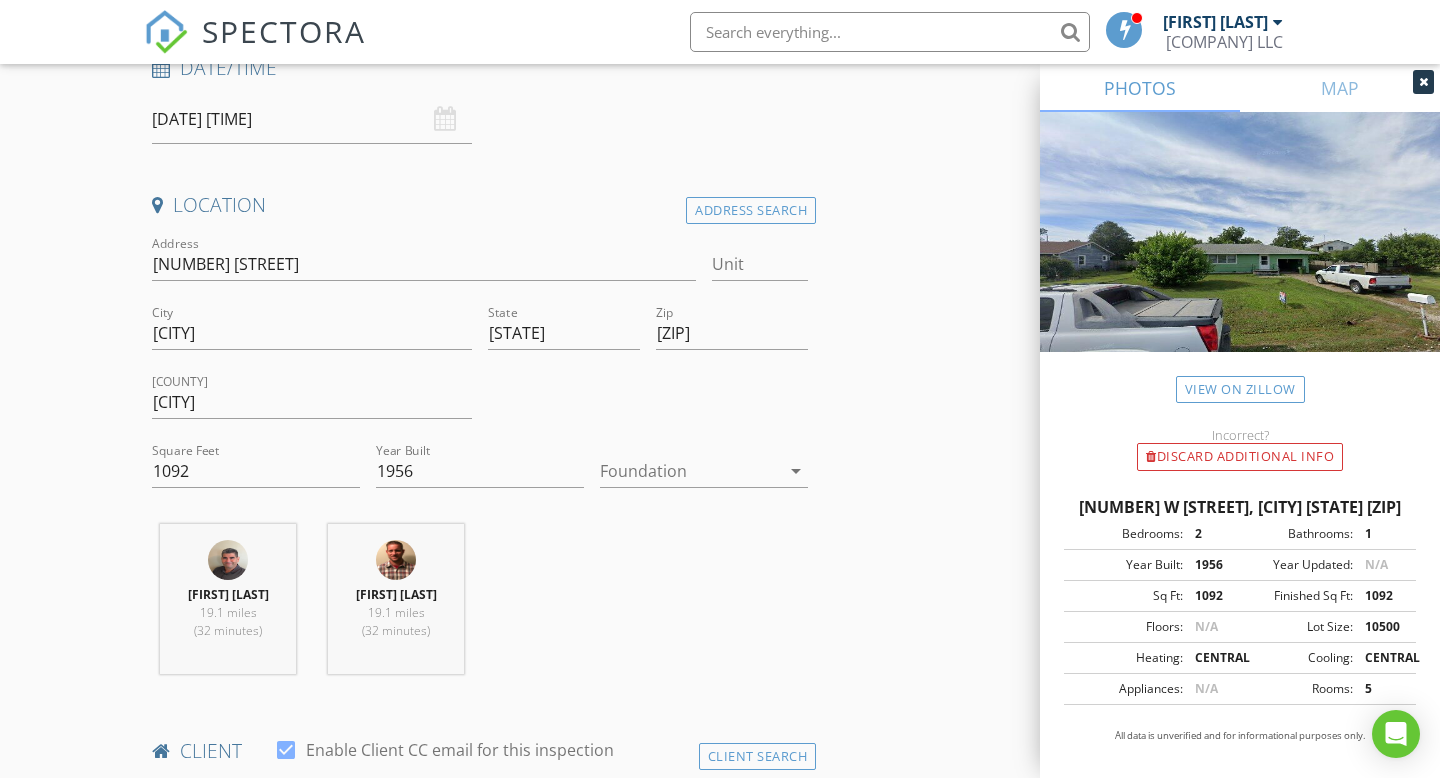scroll, scrollTop: 388, scrollLeft: 0, axis: vertical 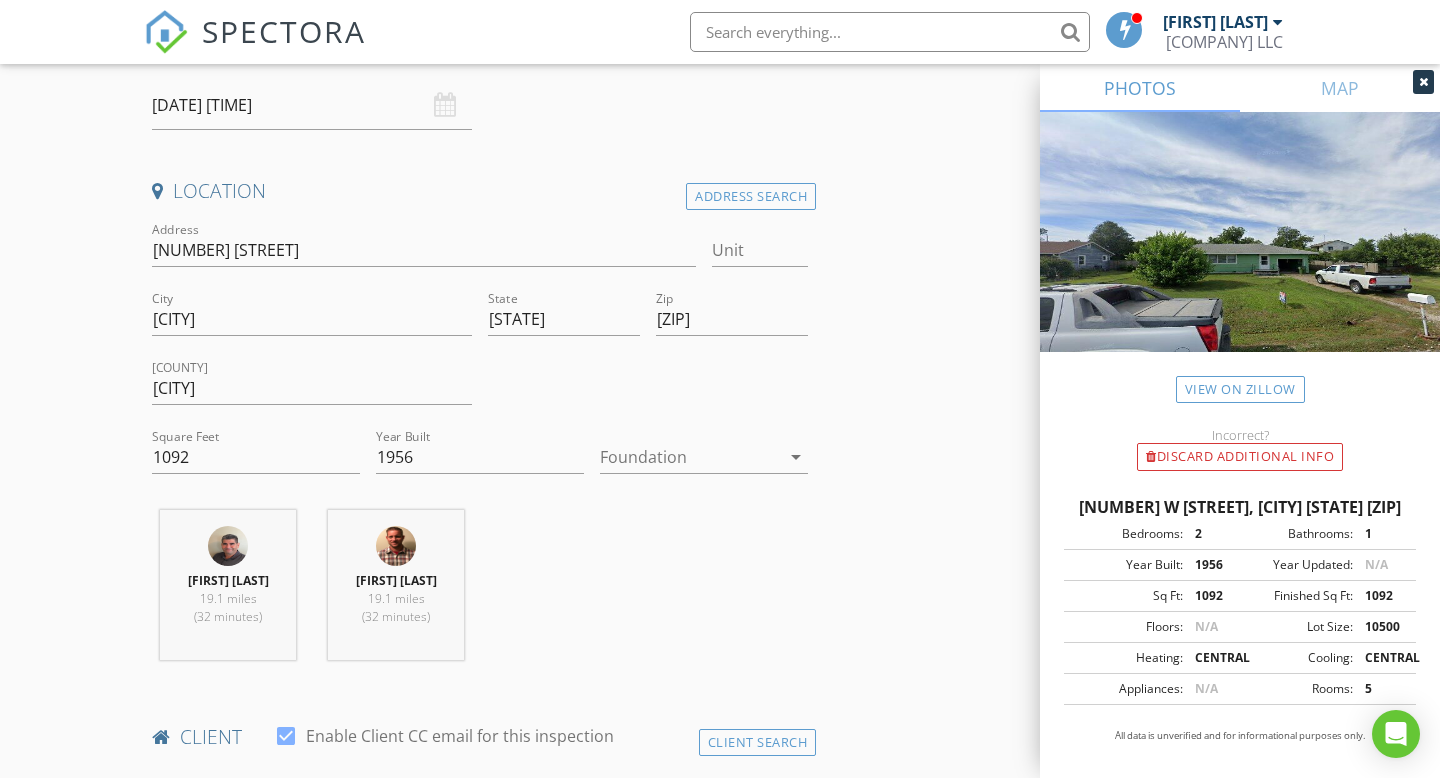 click at bounding box center (690, 457) 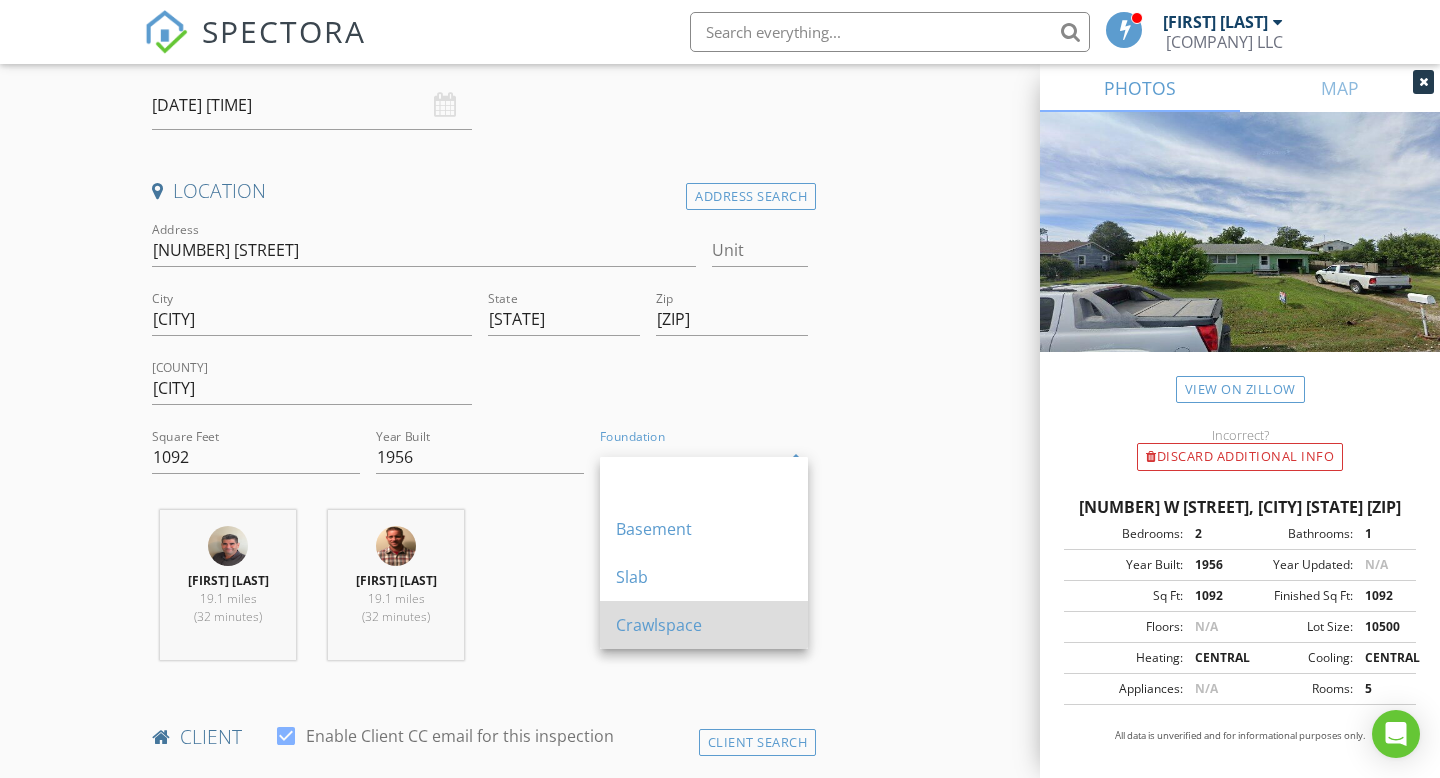 click on "Crawlspace" at bounding box center (704, 481) 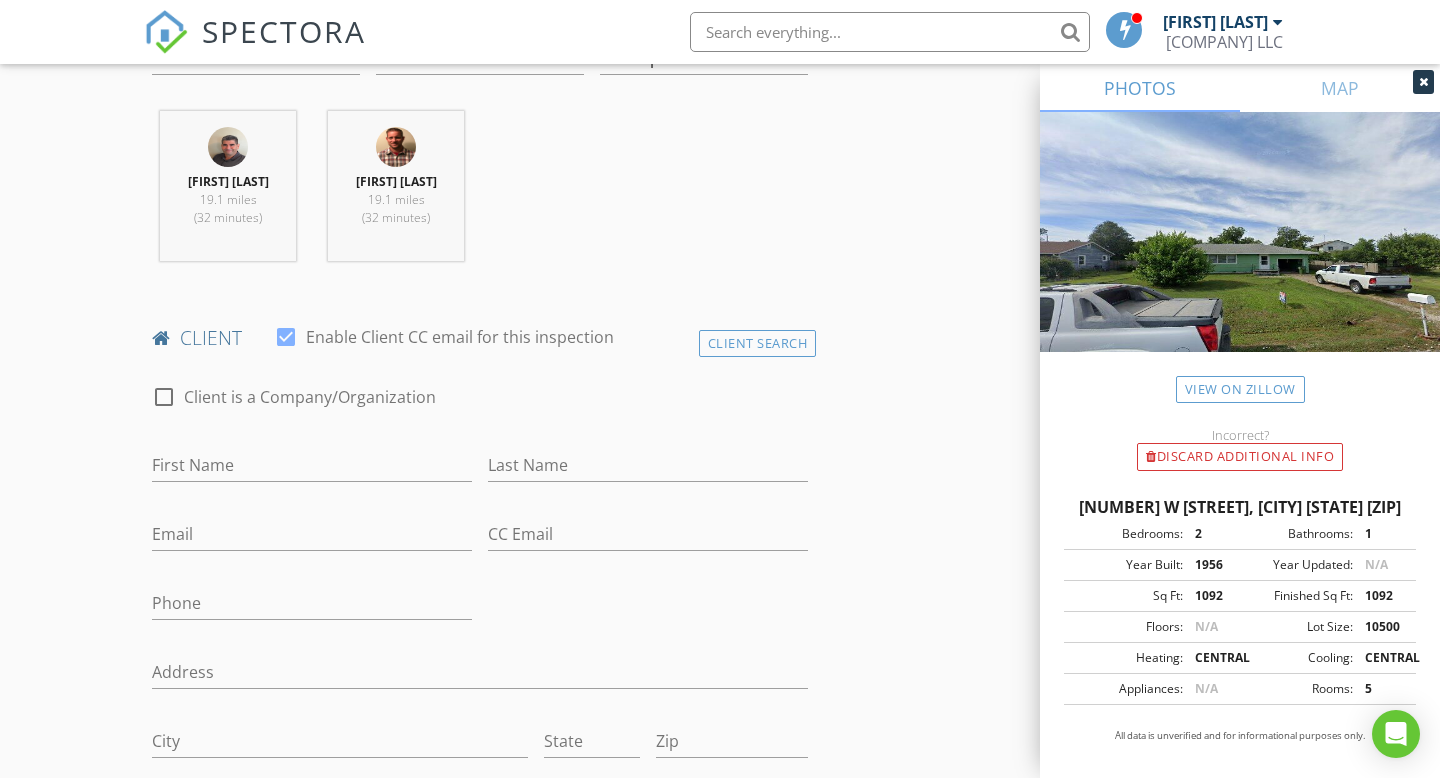 scroll, scrollTop: 788, scrollLeft: 0, axis: vertical 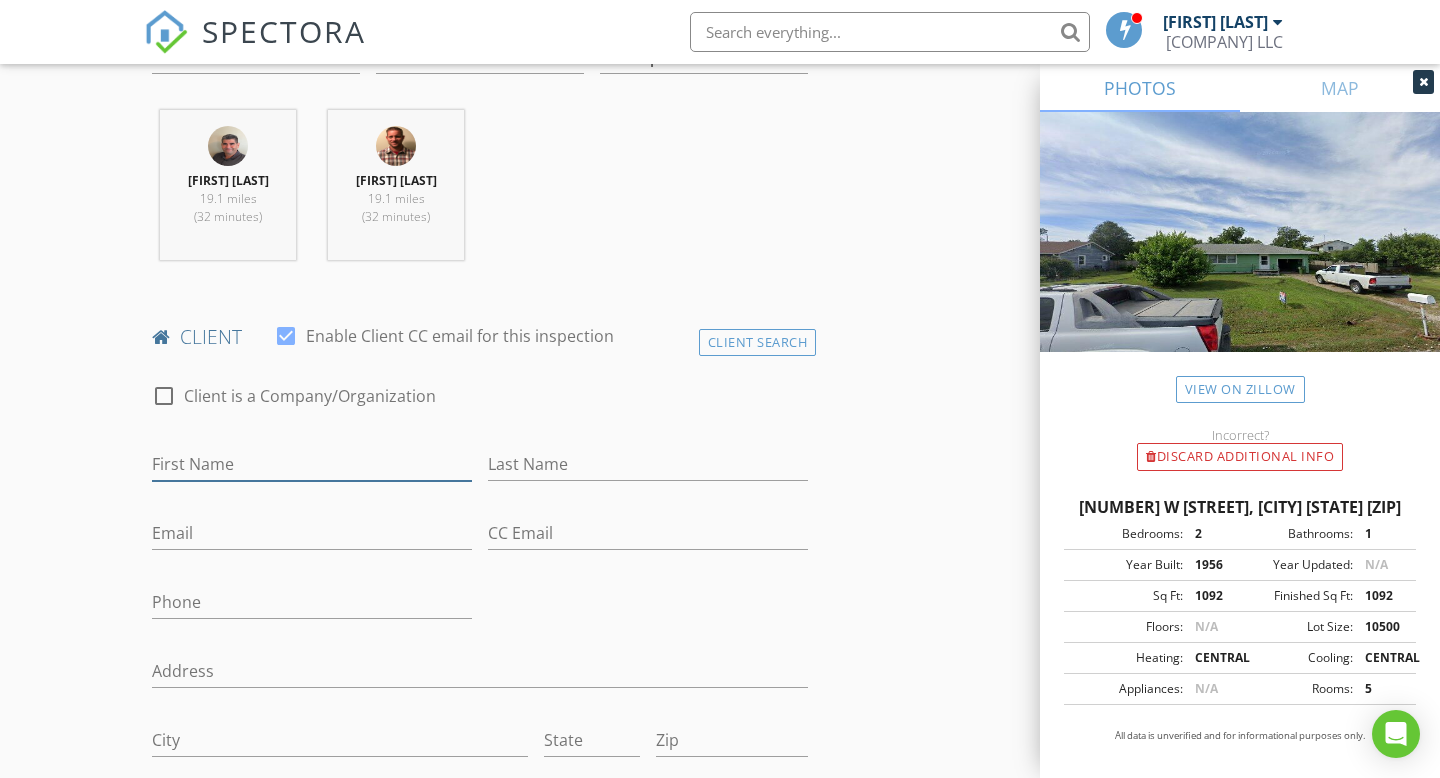 click on "First Name" at bounding box center [312, 464] 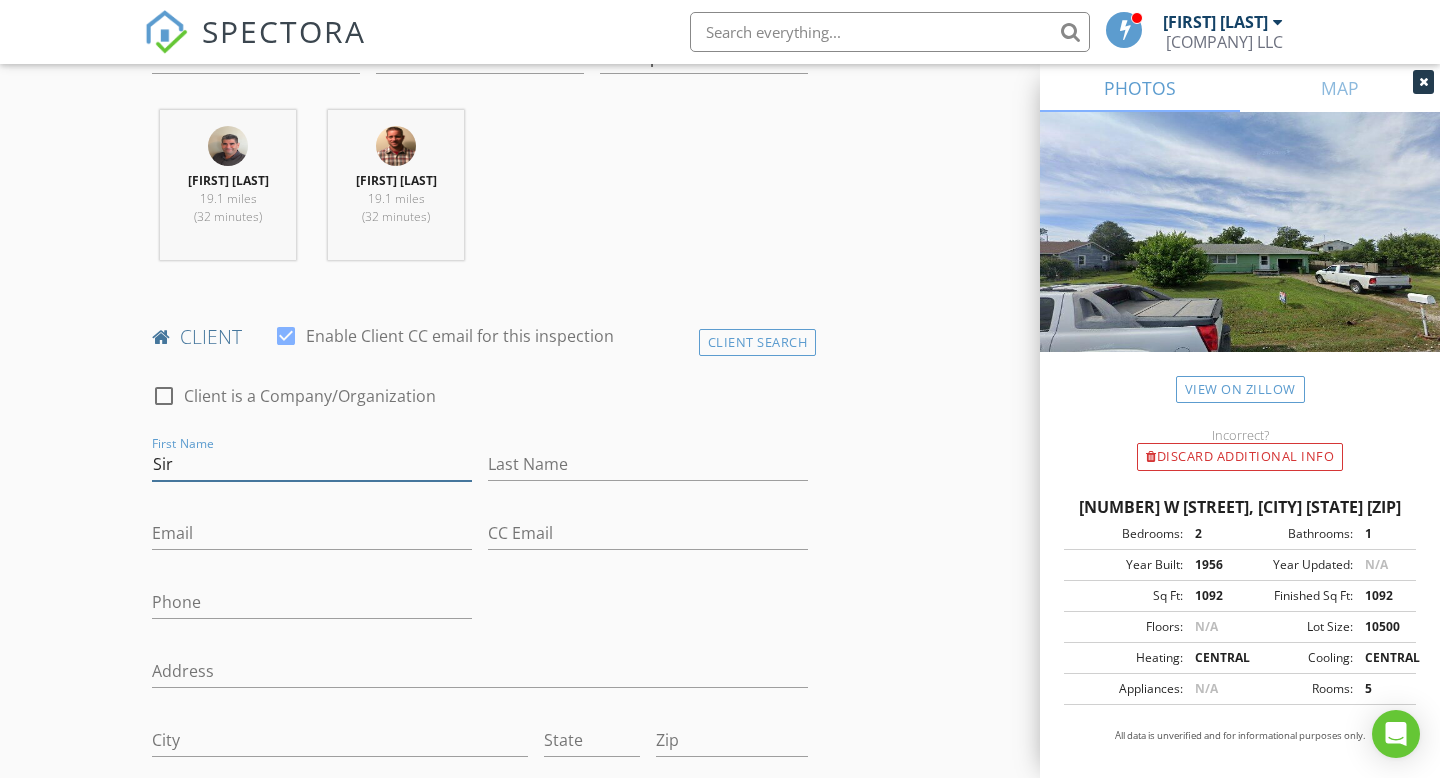type on "Sir/Ma'am" 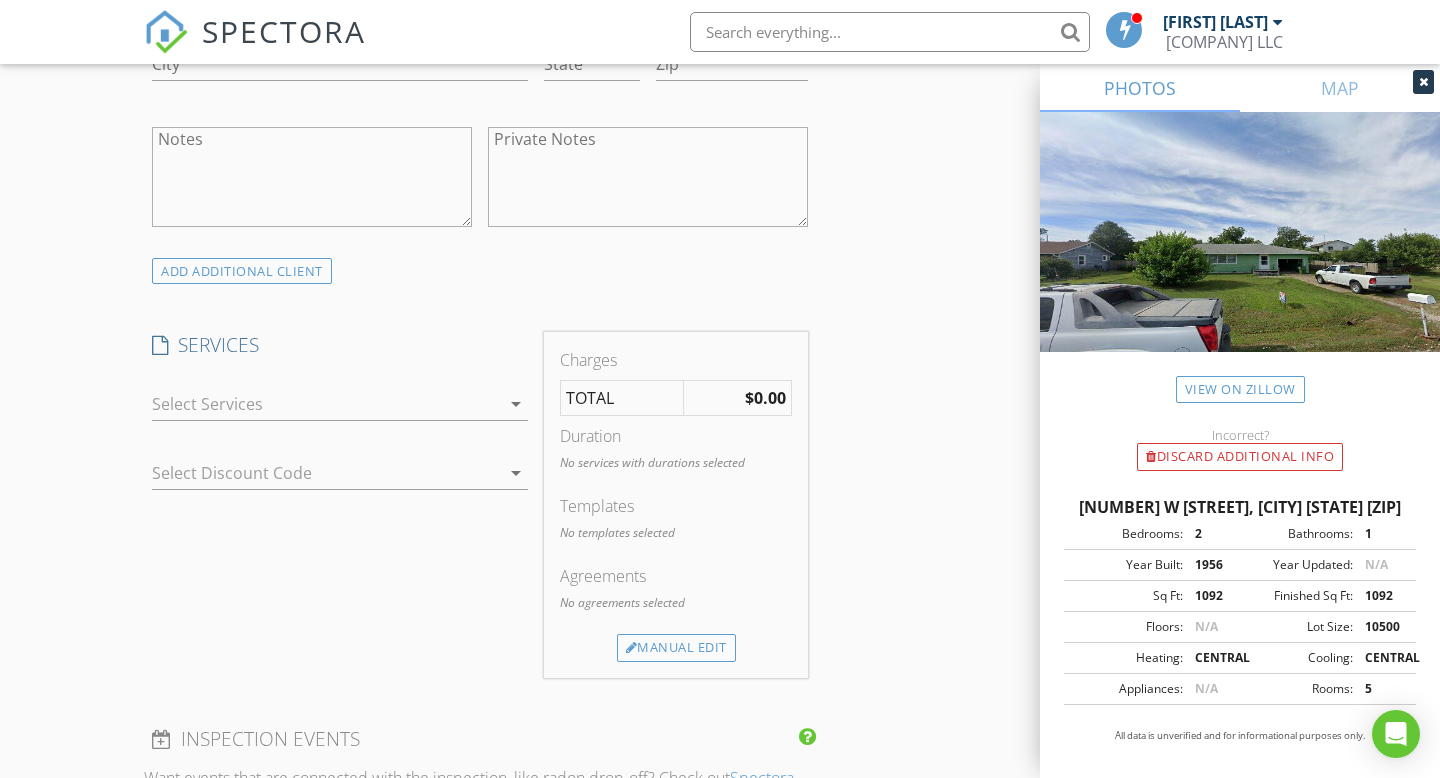 scroll, scrollTop: 1481, scrollLeft: 0, axis: vertical 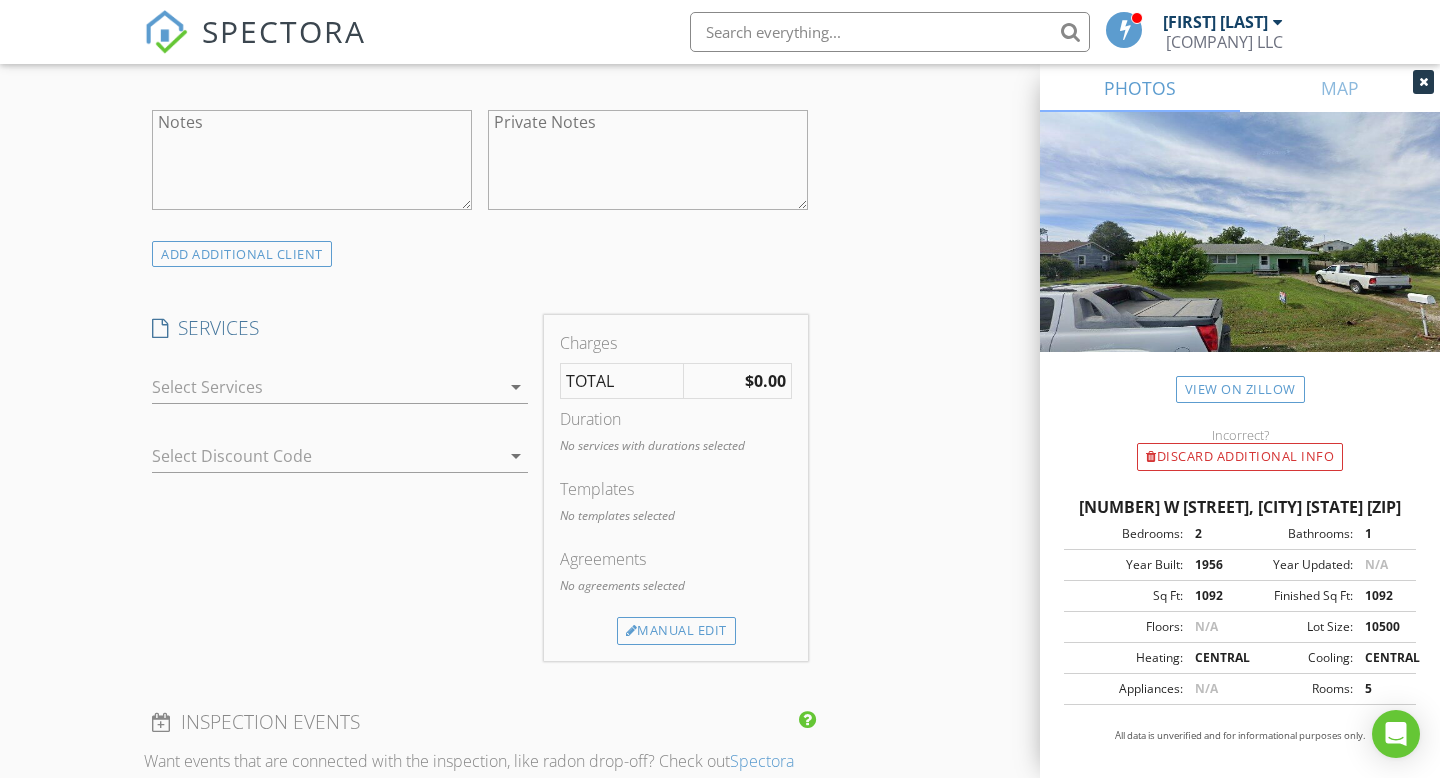 click at bounding box center (326, 387) 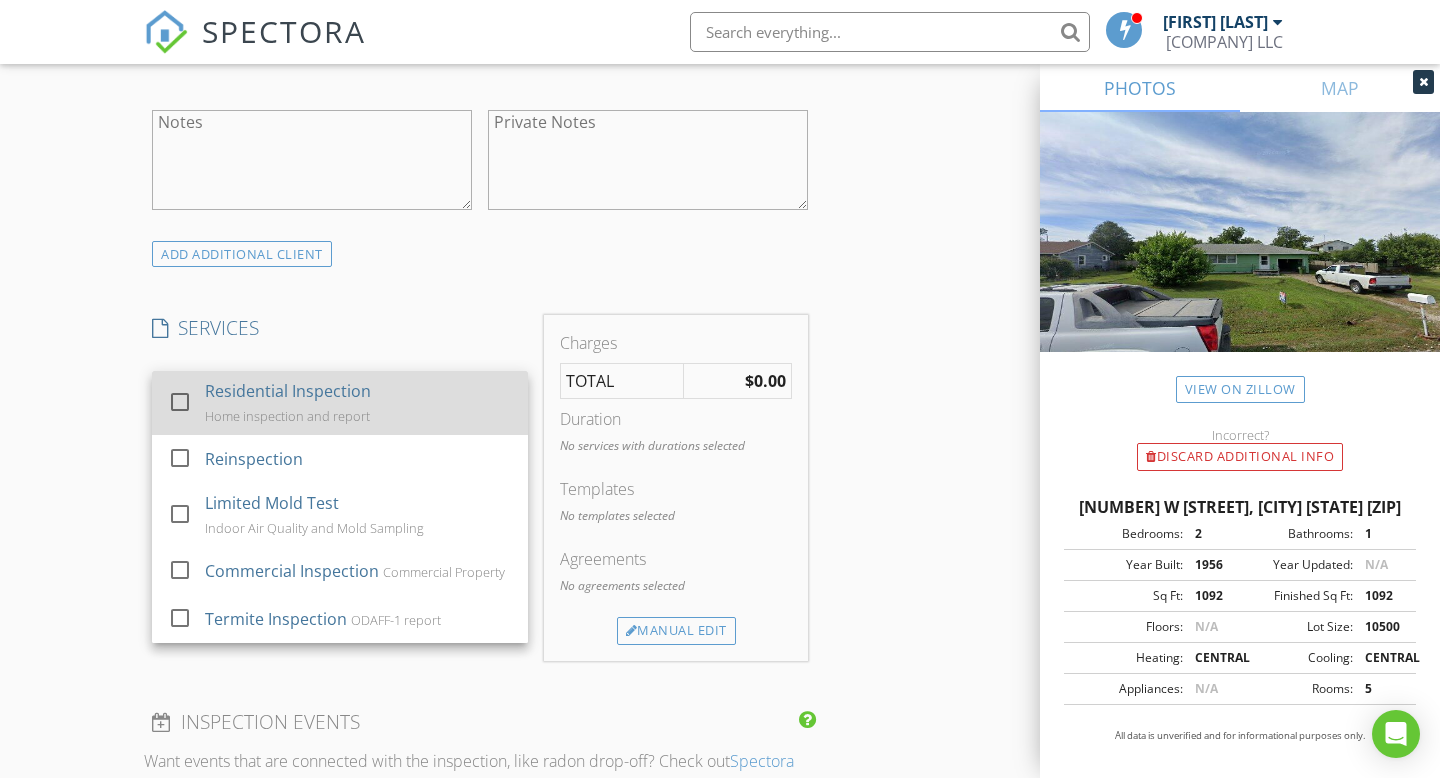 click at bounding box center [180, 402] 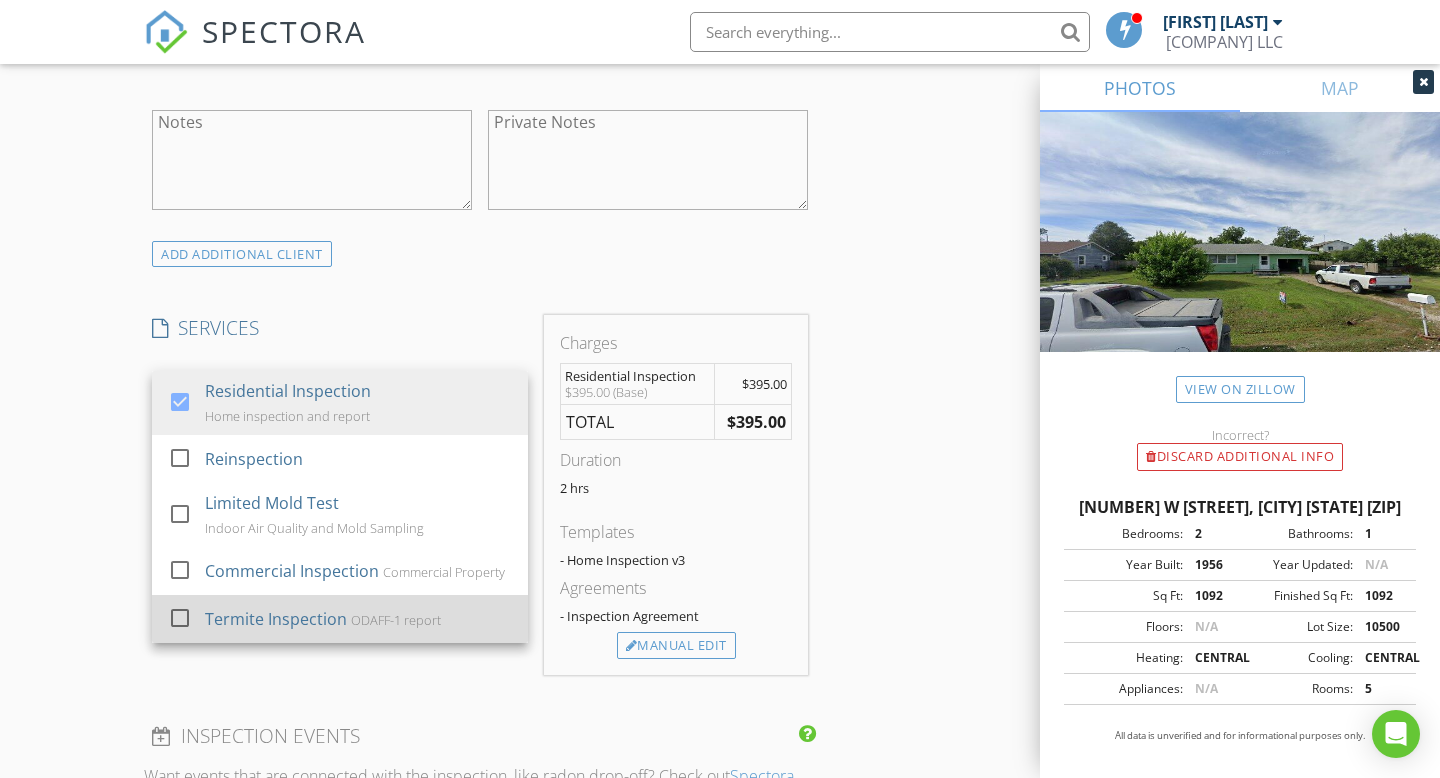 click at bounding box center (180, 618) 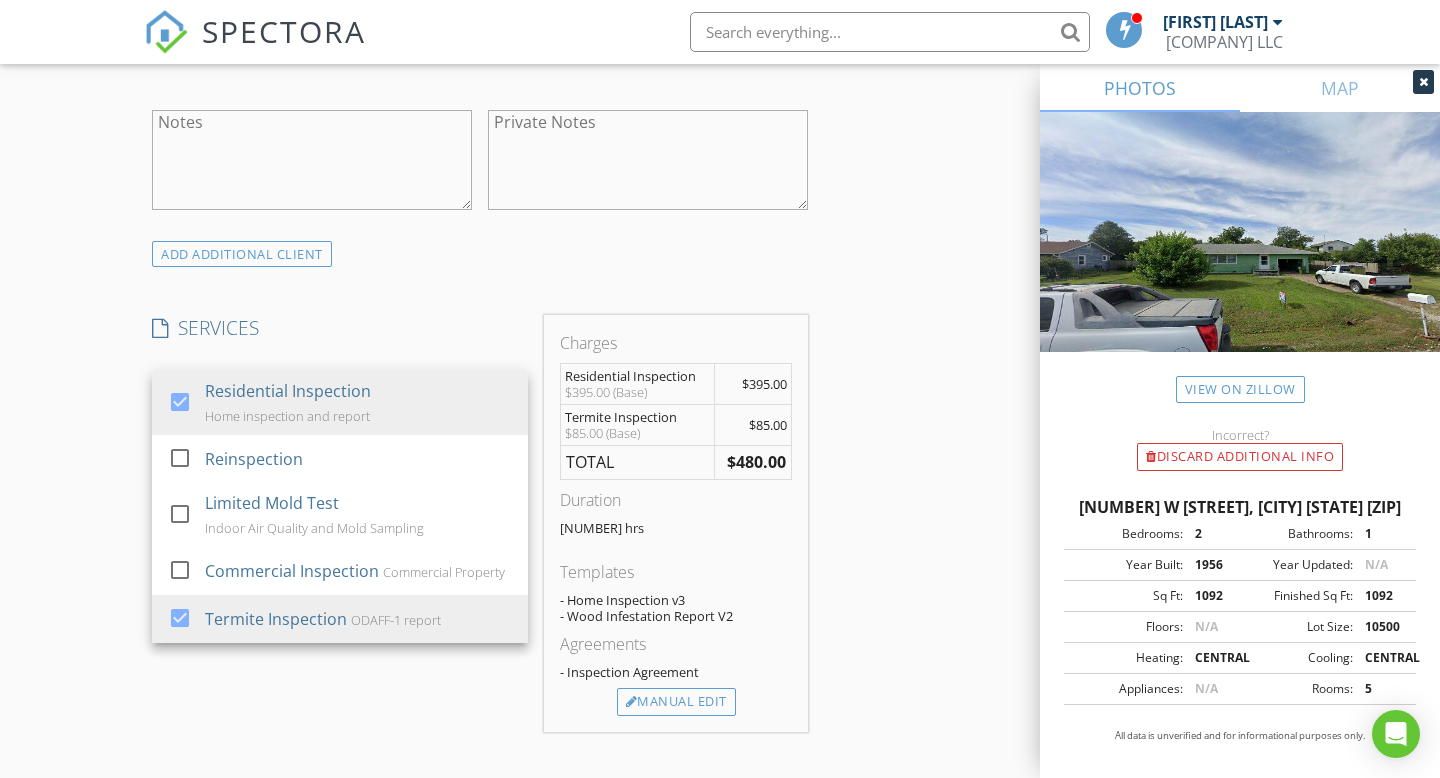 click on "New Inspection
Click here to use the New Order Form
INSPECTOR(S)
check_box   [FIRST] [LAST]     check_box   [FIRST] [LAST]   PRIMARY   [FIRST] [LAST],  [FIRST] [LAST] arrow_drop_down   check_box_outline_blank [FIRST] [LAST] specifically requested check_box_outline_blank [FIRST] [LAST] specifically requested
Date/Time
07/08/2025 8:30 AM
Location
Address Search       Address [NUMBER] [STREET]   Unit   City [CITY]   State [STATE]   Zip [ZIP]   County Garfield     Square Feet 1092   Year Built 1956   Foundation Crawlspace arrow_drop_down     [FIRST] [LAST]     19.1 miles     (32 minutes)         [FIRST] [LAST]     19.1 miles     (32 minutes)
client
check_box Enable Client CC email for this inspection   Client Search     check_box_outline_blank Client is a Company/Organization     First Name [FIRST]   Last Name   Email   CC Email   Phone   Address   City" at bounding box center (720, 551) 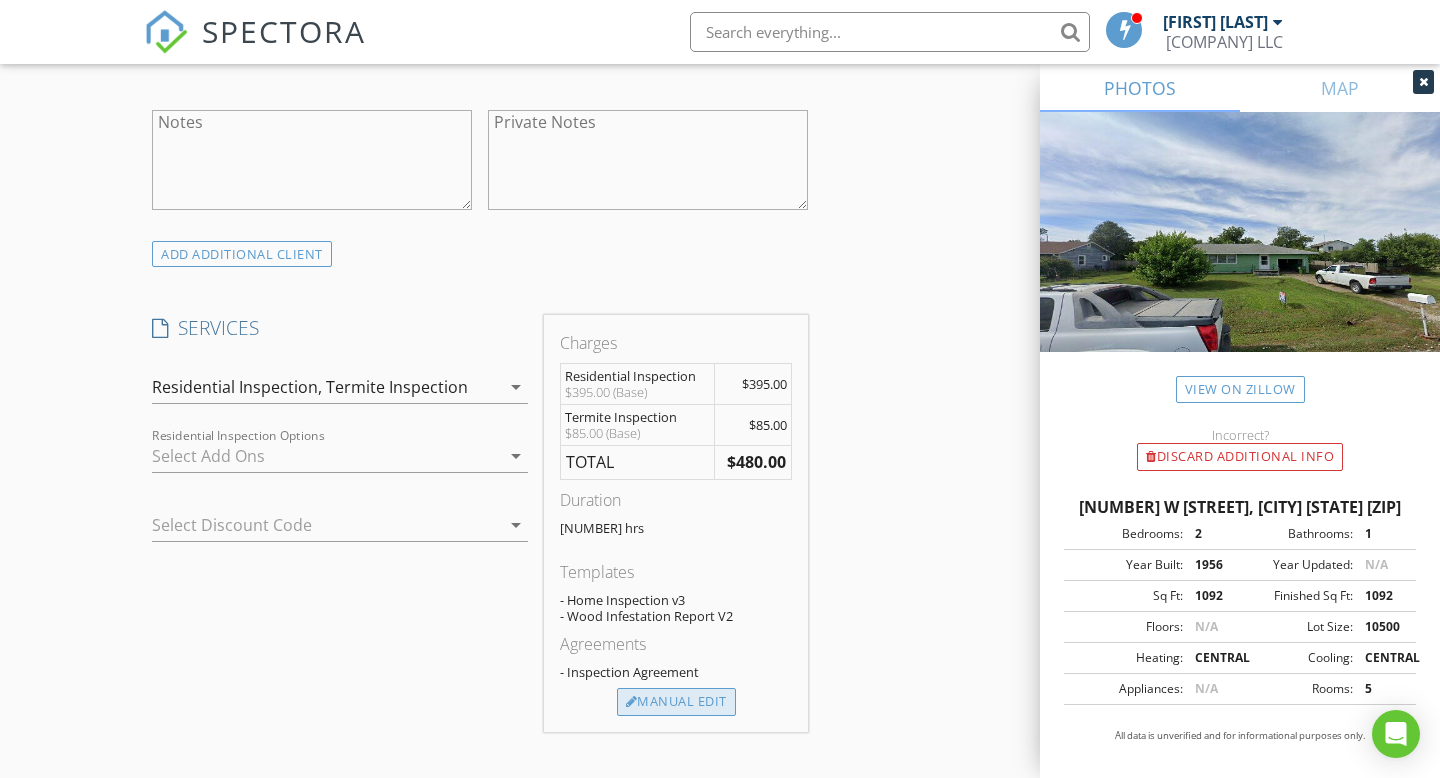 click on "Manual Edit" at bounding box center (676, 702) 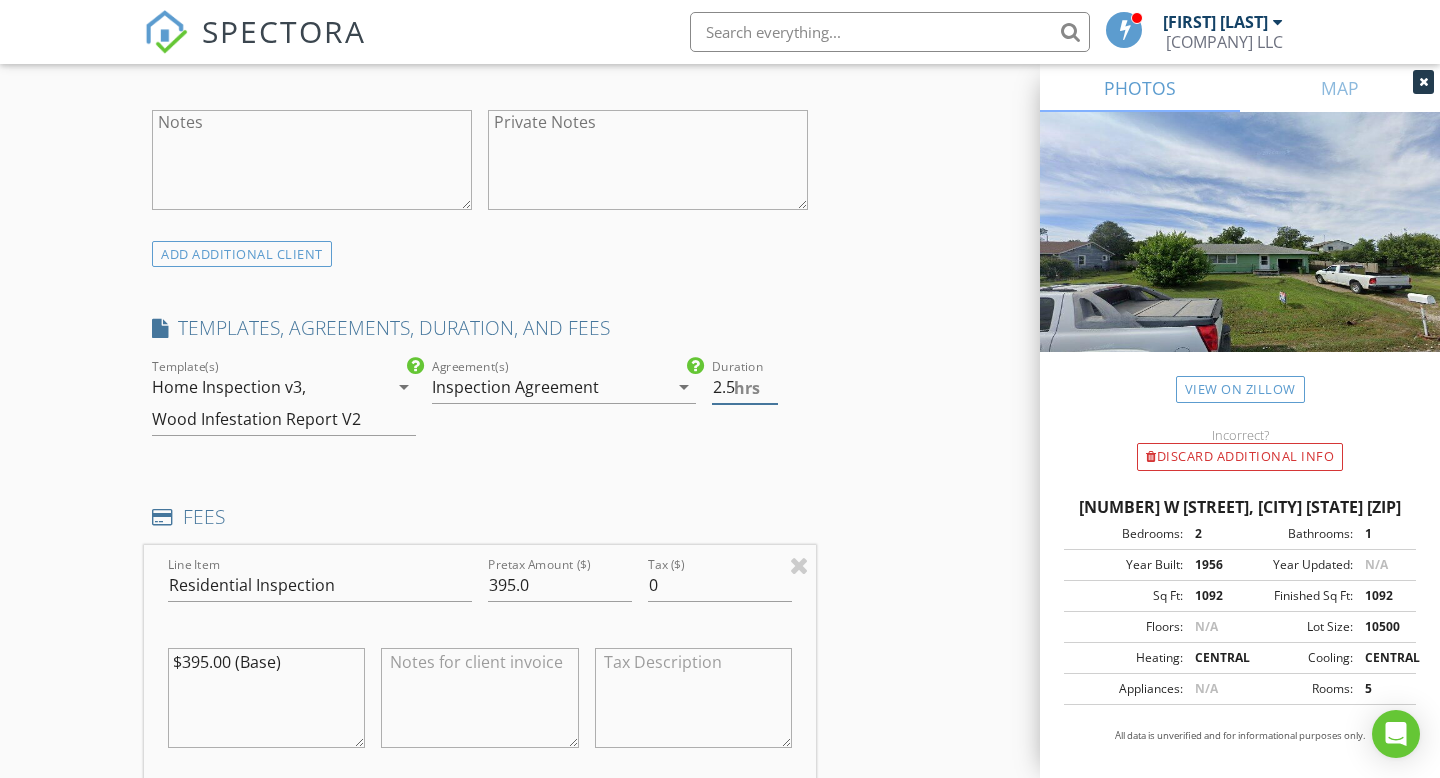 type on "2.5" 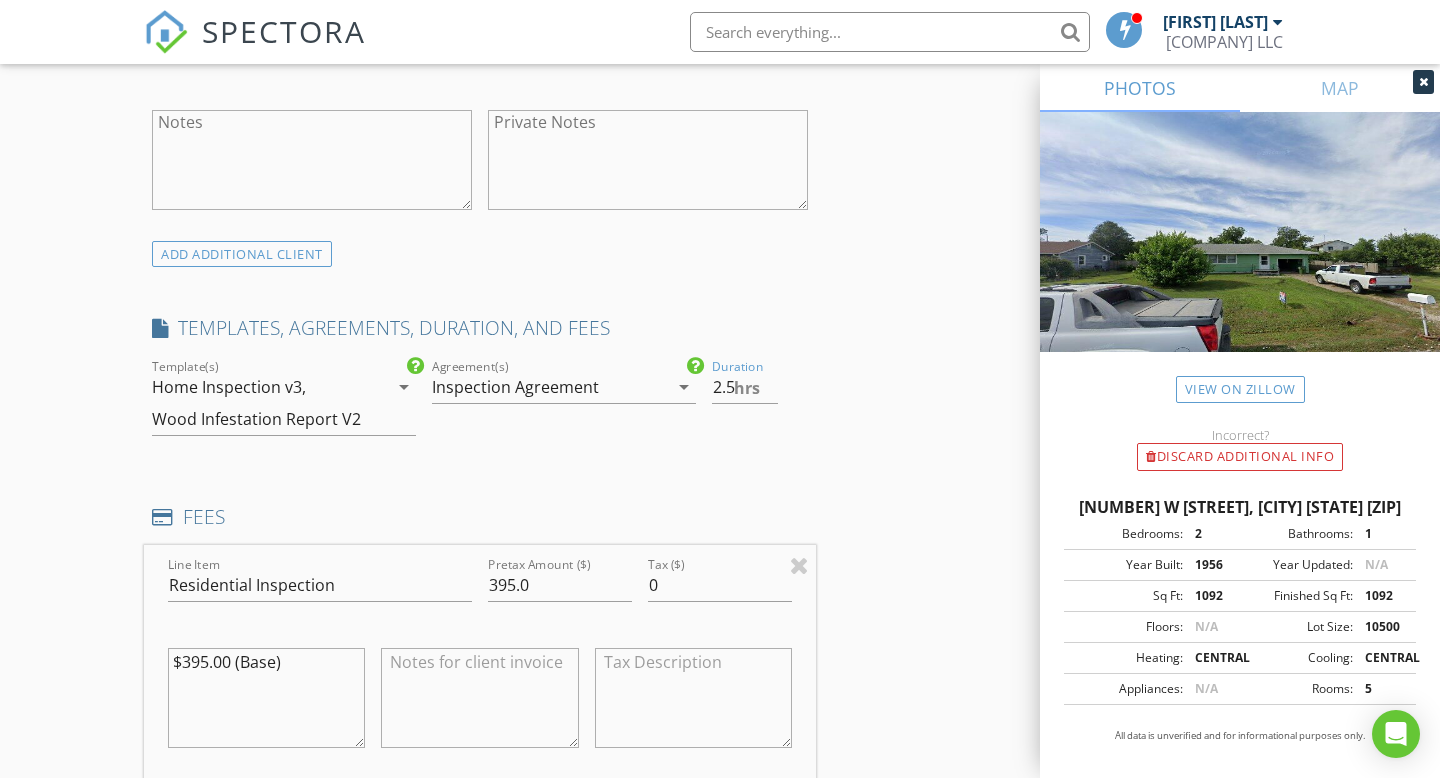 click on "INSPECTOR(S)
check_box   [FIRST] [LAST]     check_box   [FIRST] [LAST]   PRIMARY   [FIRST] [LAST],  [FIRST] [LAST] arrow_drop_down   check_box_outline_blank [FIRST] [LAST] specifically requested check_box_outline_blank [FIRST] [LAST] specifically requested
Date/Time
[DATE] [TIME]
Location
Address Search       Address [NUMBER] W [STREET]   Unit   City [CITY]   State [STATE]   Zip [ZIP]   County [COUNTY]     Square Feet [NUMBER]   Year Built [YEAR]   Foundation Crawlspace arrow_drop_down     [FIRST] [LAST]     [NUMBER] miles     (32 minutes)         [FIRST] [LAST]     [NUMBER] miles     (32 minutes)
client
check_box Enable Client CC email for this inspection   Client Search     check_box_outline_blank Client is a Company/Organization     First Name Sir/Ma'am   Last Name   Email   CC Email   Phone   Address   City   State   Zip       Notes   Private Notes          check_box" at bounding box center [480, 753] 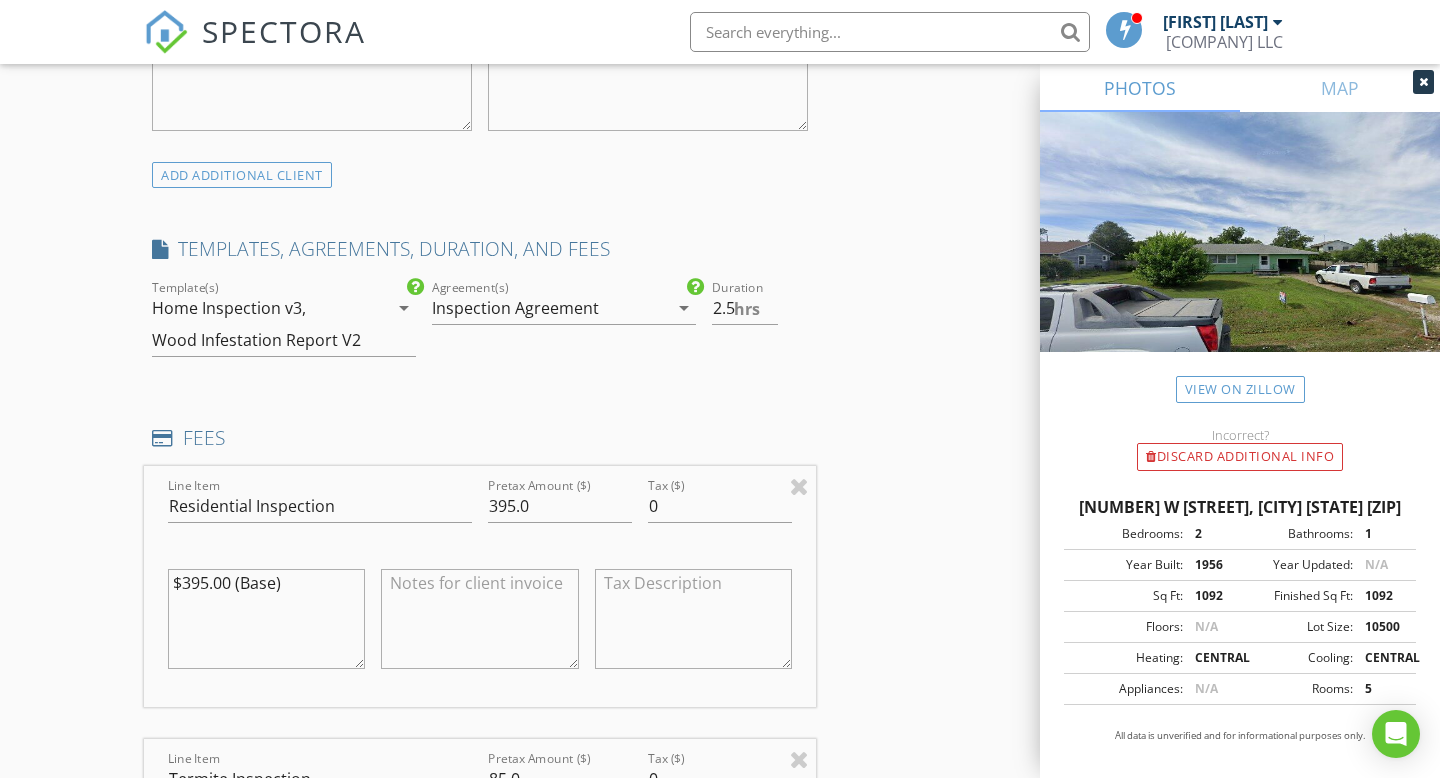 scroll, scrollTop: 1637, scrollLeft: 0, axis: vertical 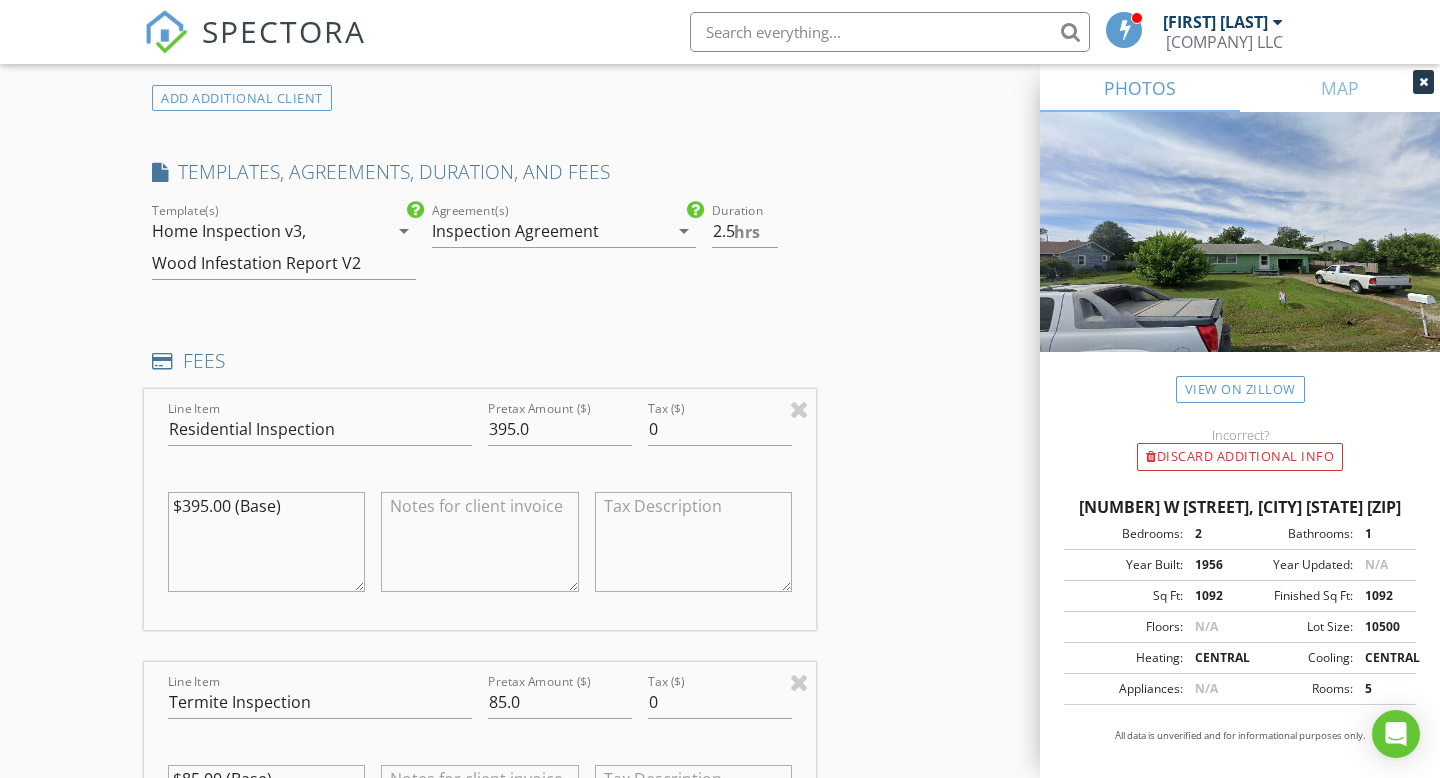click on "$395.00 (Base)" at bounding box center (266, 542) 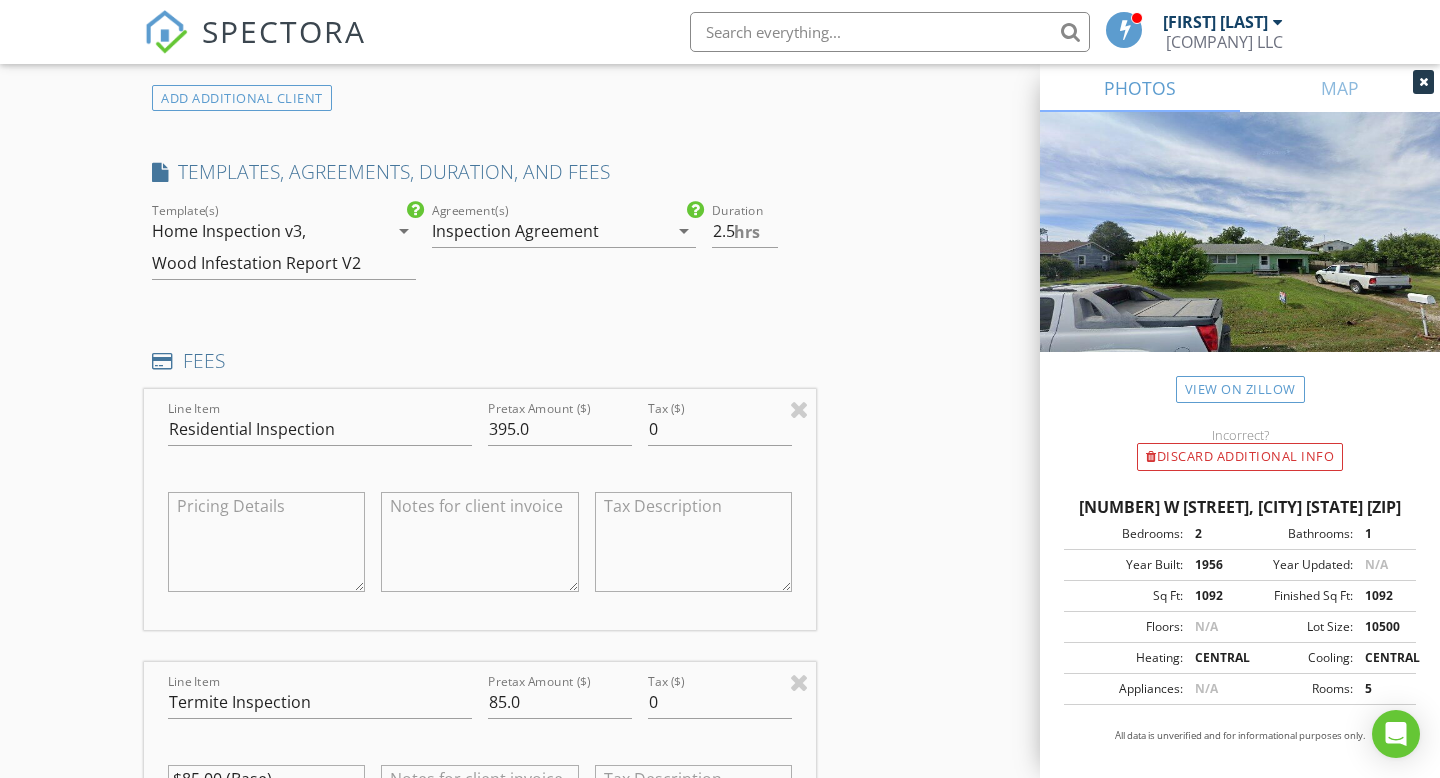 type 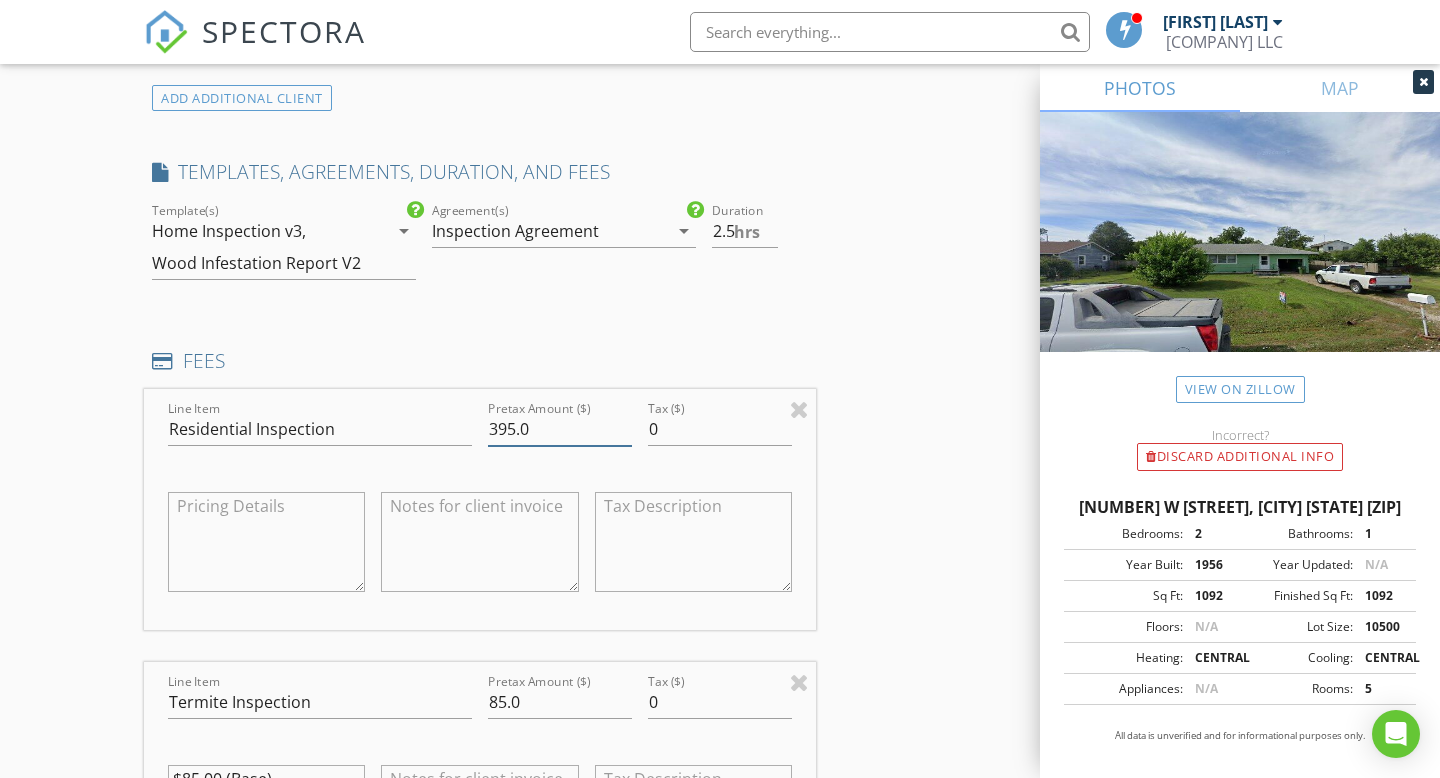 click on "395.0" at bounding box center [560, 429] 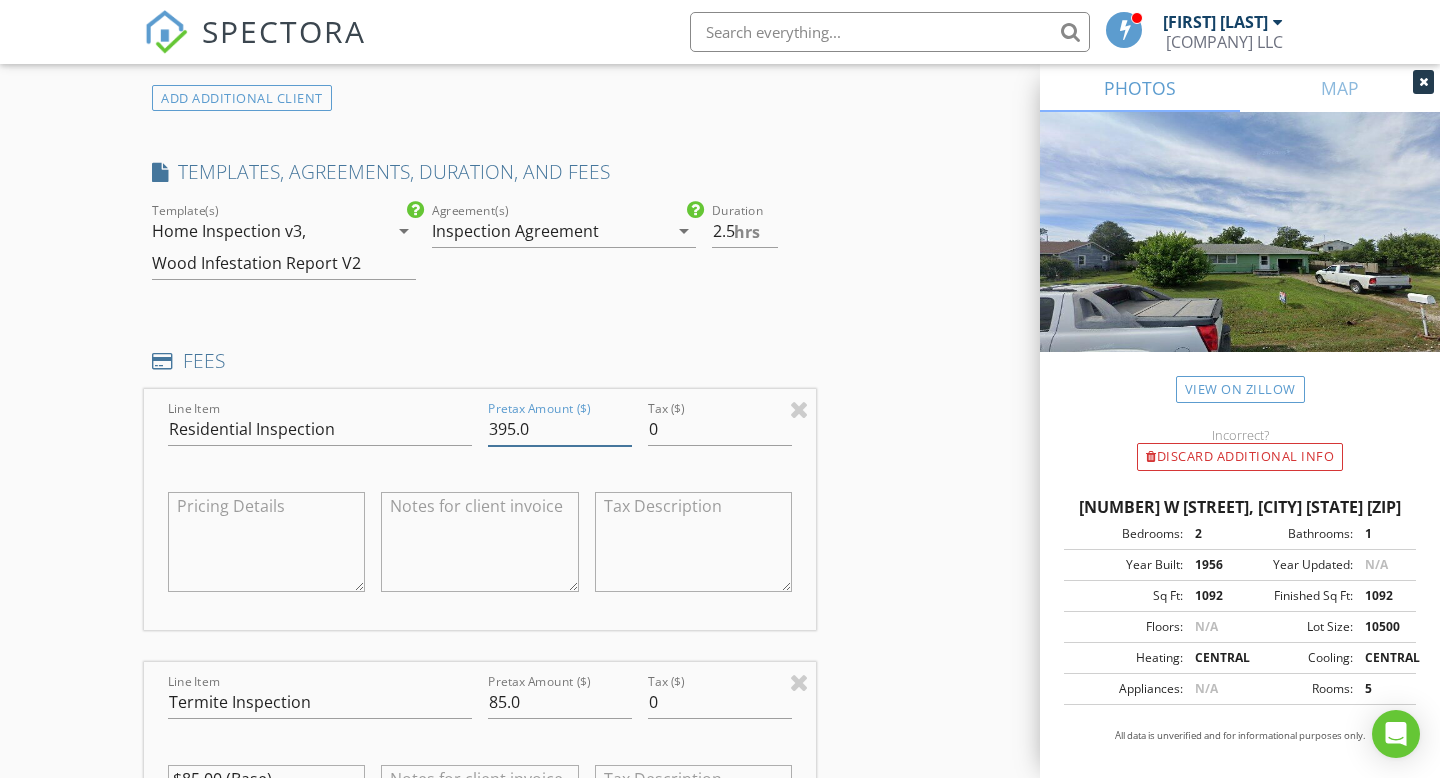 click on "395.0" at bounding box center (560, 429) 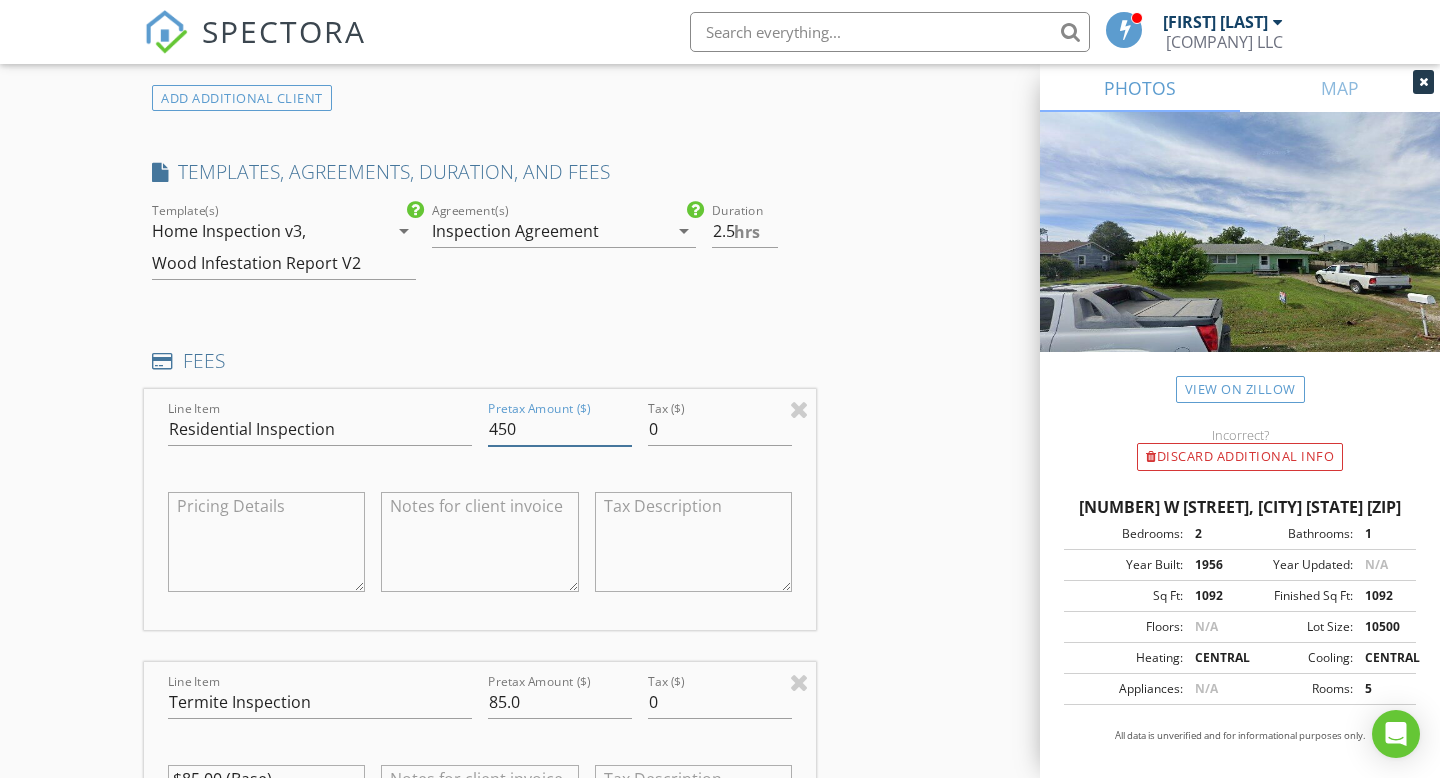type on "450" 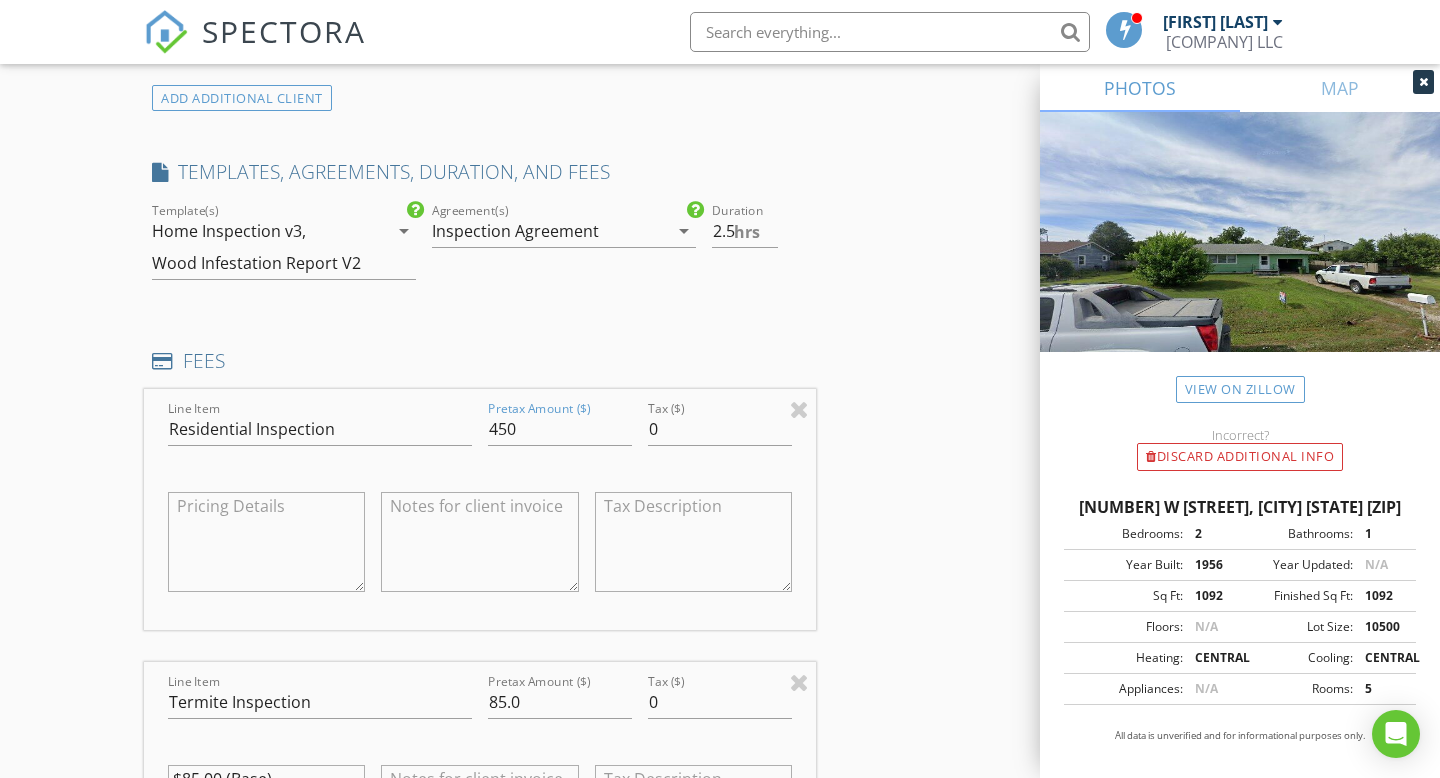 click at bounding box center (479, 542) 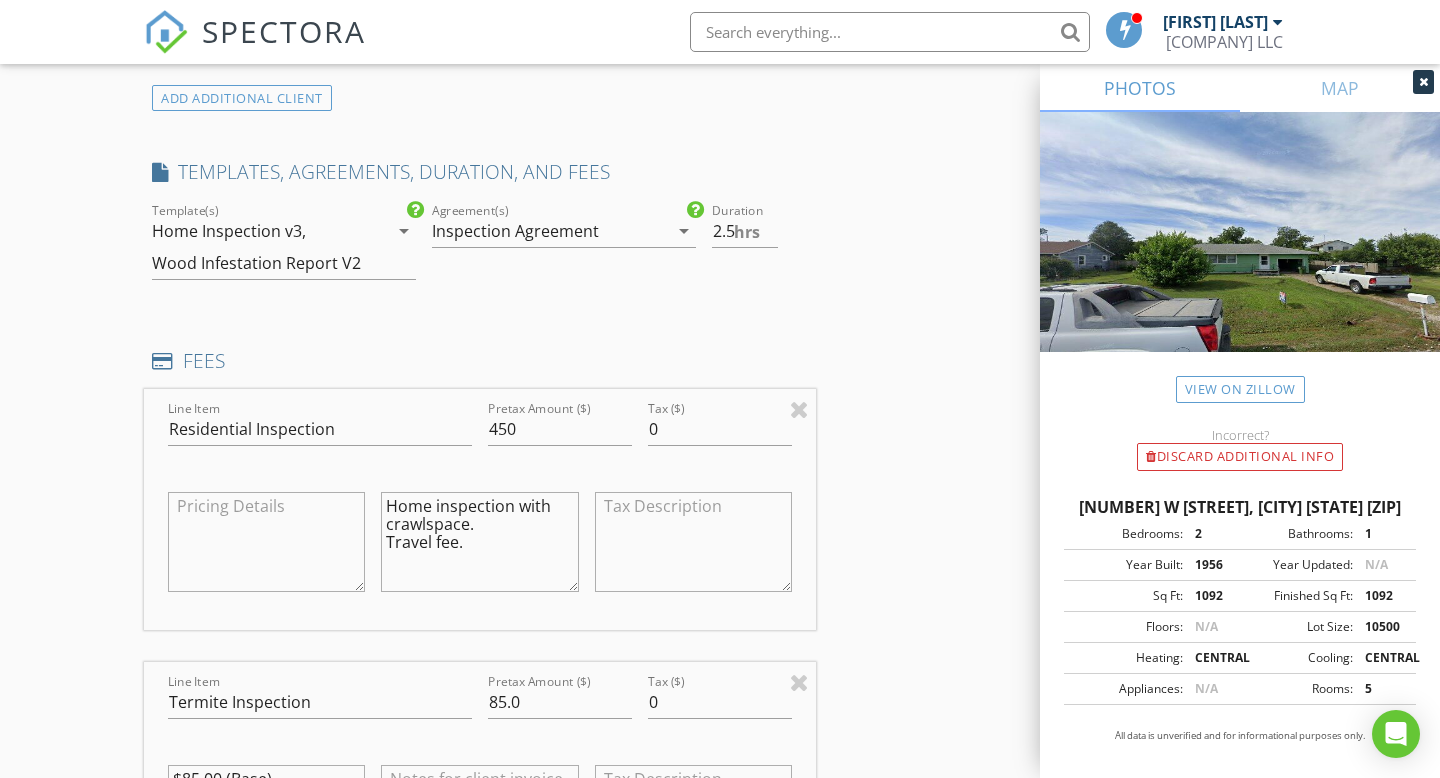 type on "Home inspection with crawlspace.
Travel fee." 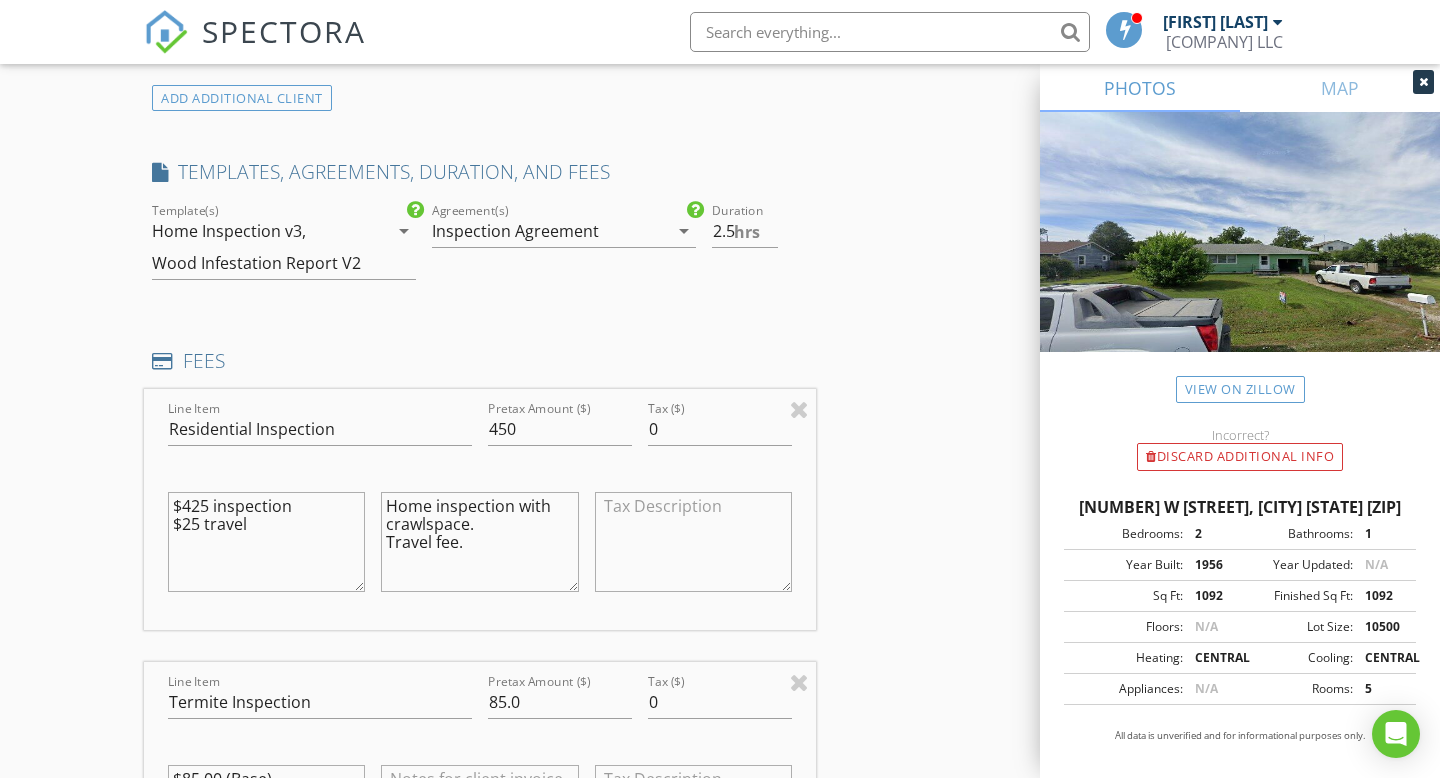 type on "$425 inspection
$25 travel" 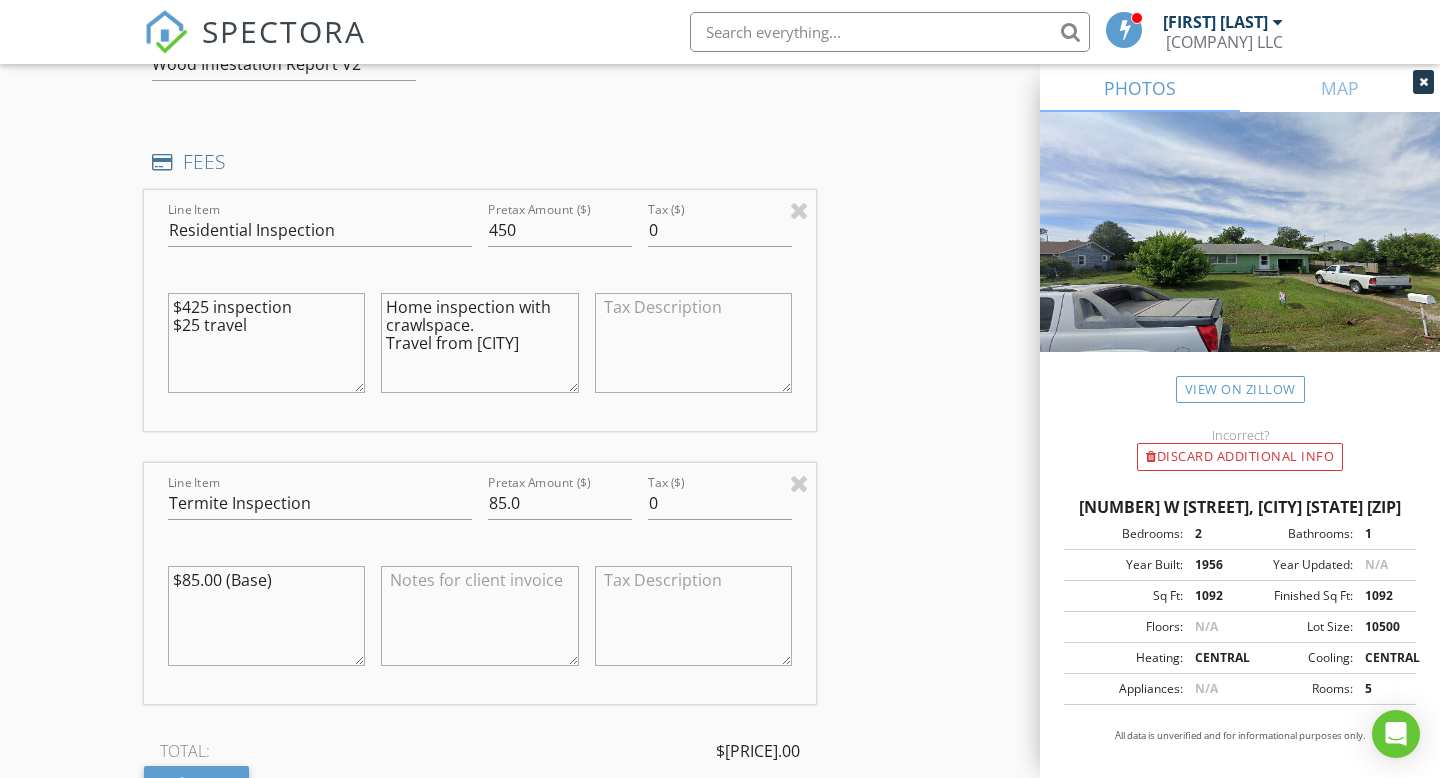 scroll, scrollTop: 1838, scrollLeft: 0, axis: vertical 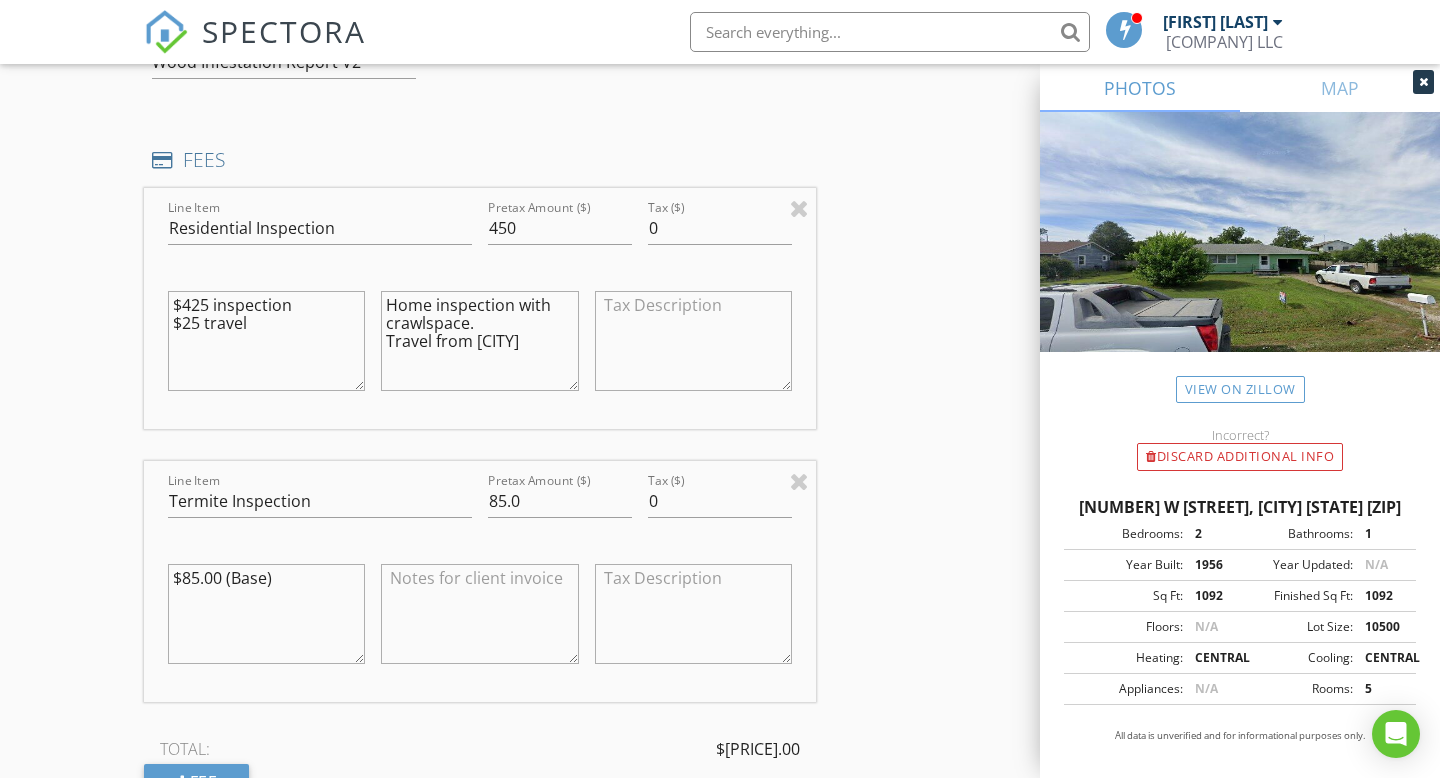 type on "Home inspection with crawlspace.
Travel from [CITY]" 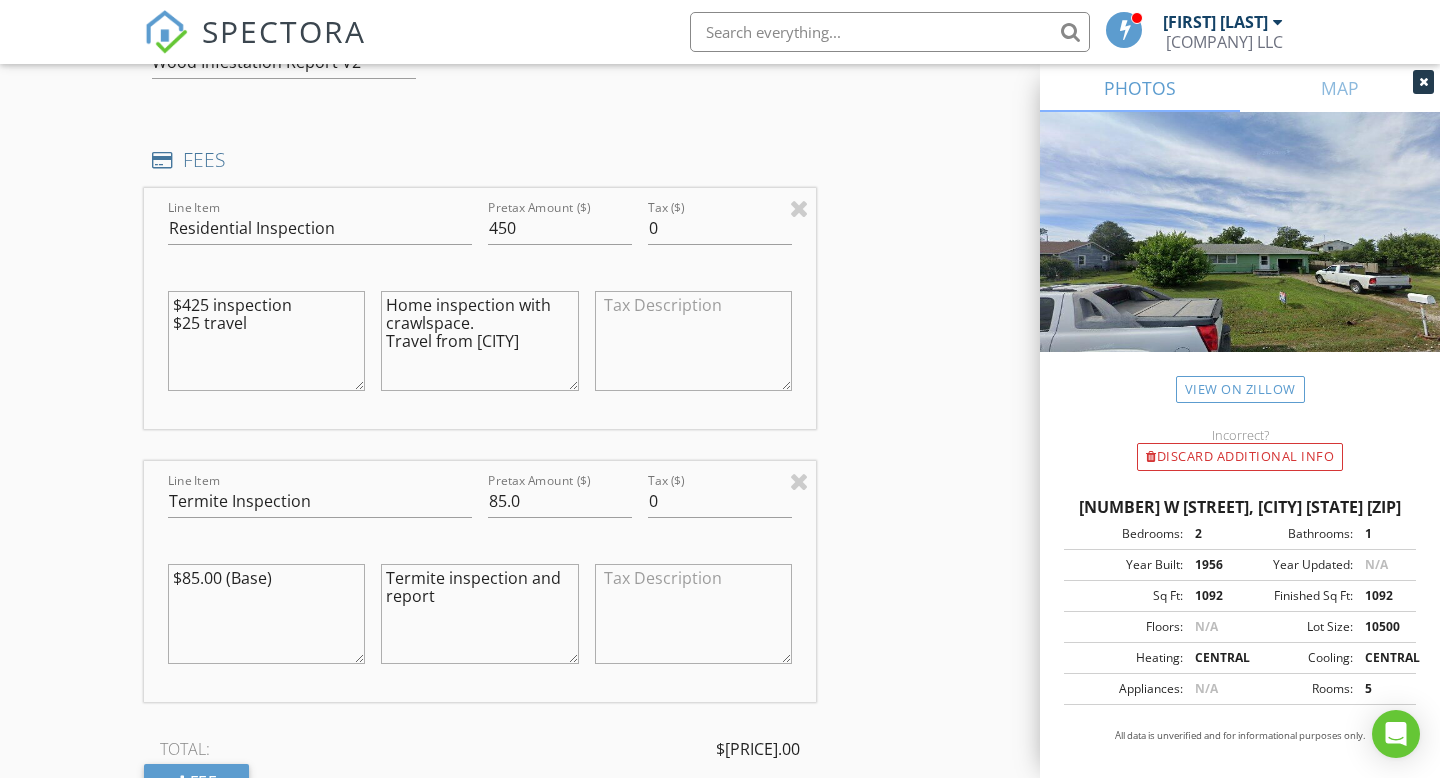 type on "Termite inspection and report" 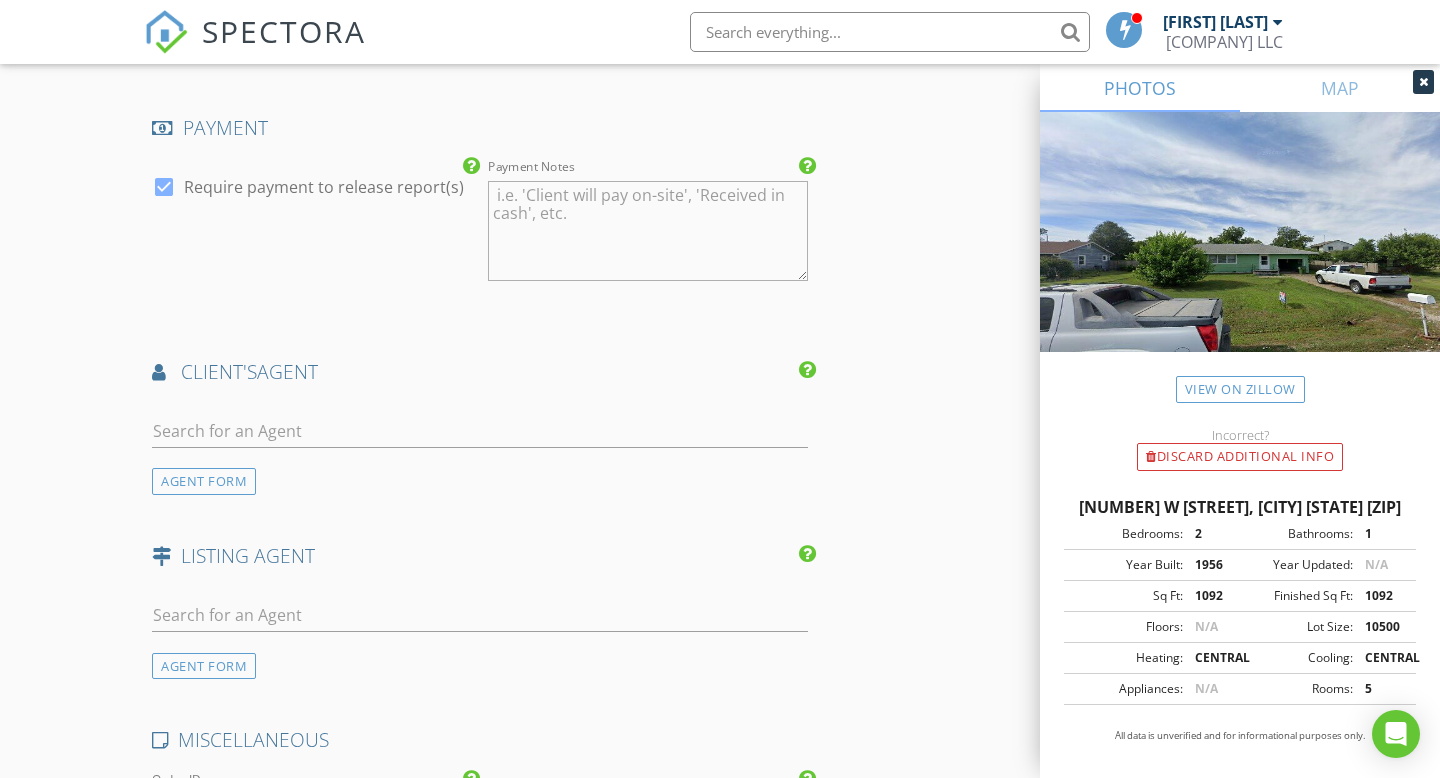 scroll, scrollTop: 2765, scrollLeft: 0, axis: vertical 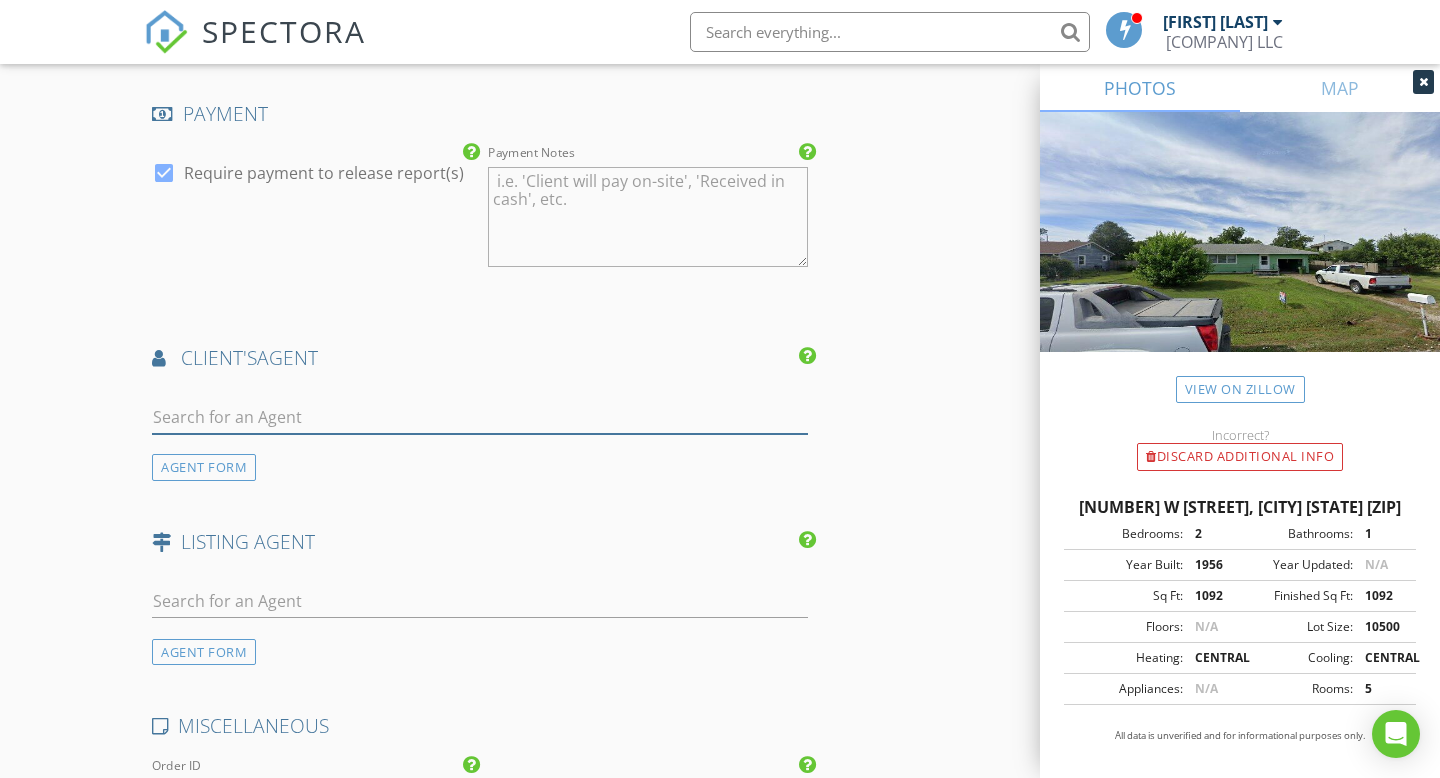 click at bounding box center (480, 417) 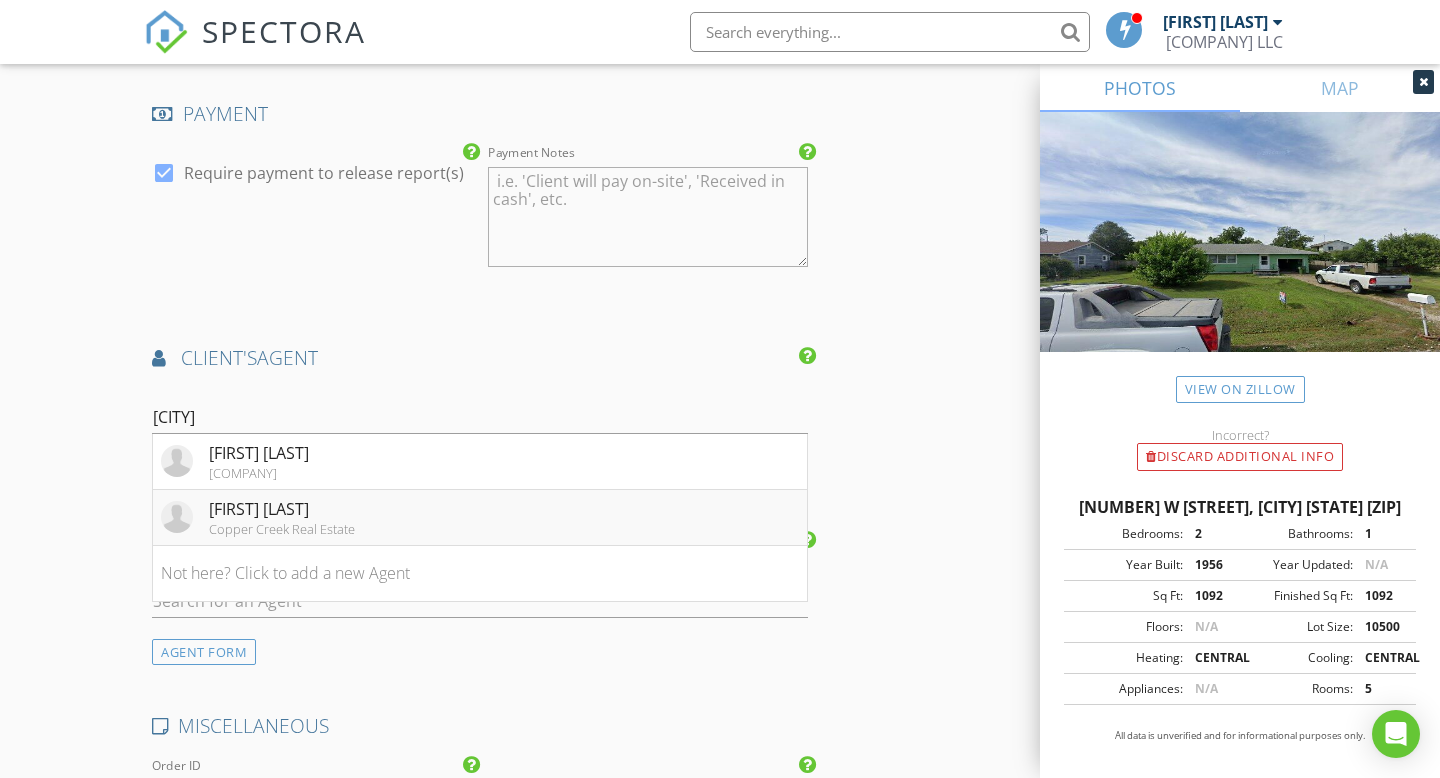 click on "[FIRST] [LAST]" at bounding box center (259, 453) 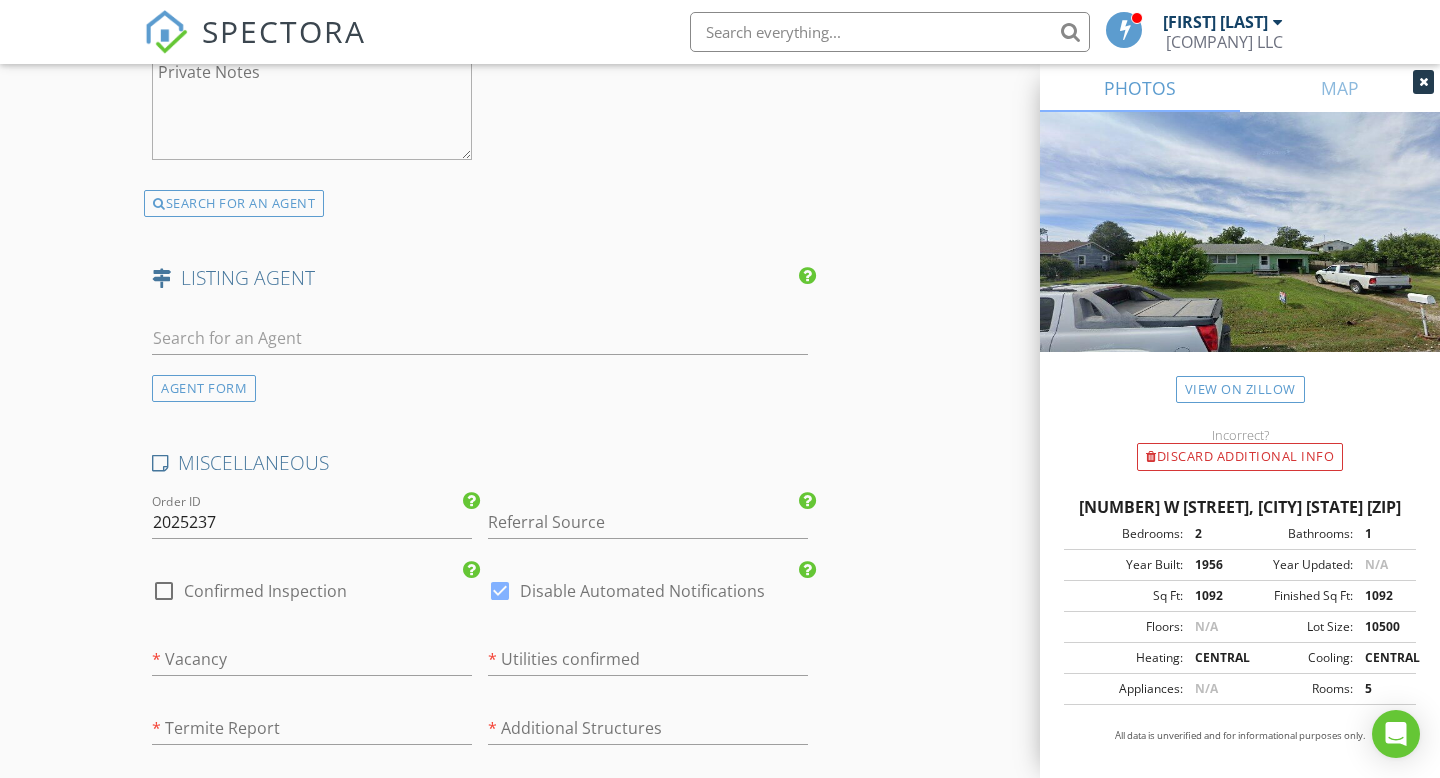 scroll, scrollTop: 3623, scrollLeft: 0, axis: vertical 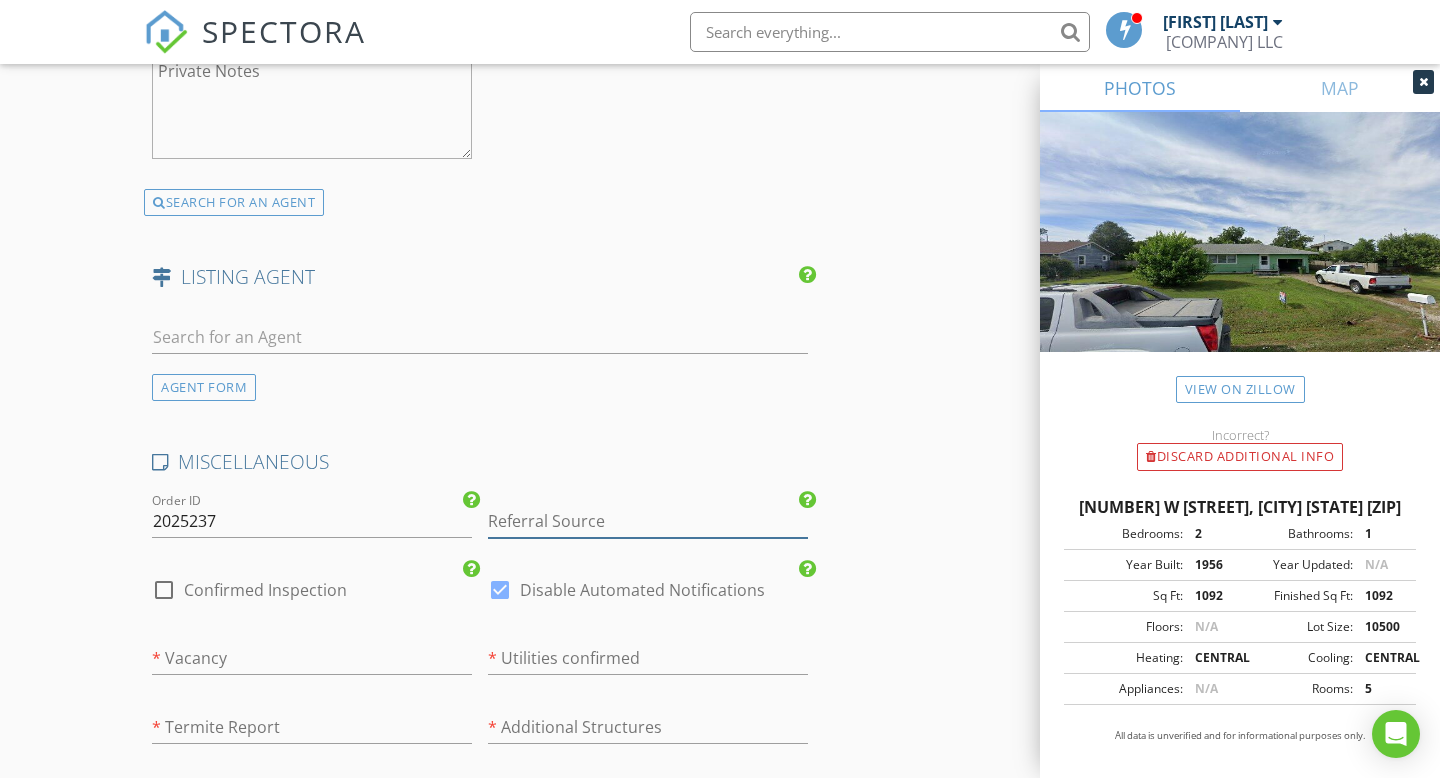click at bounding box center [648, 521] 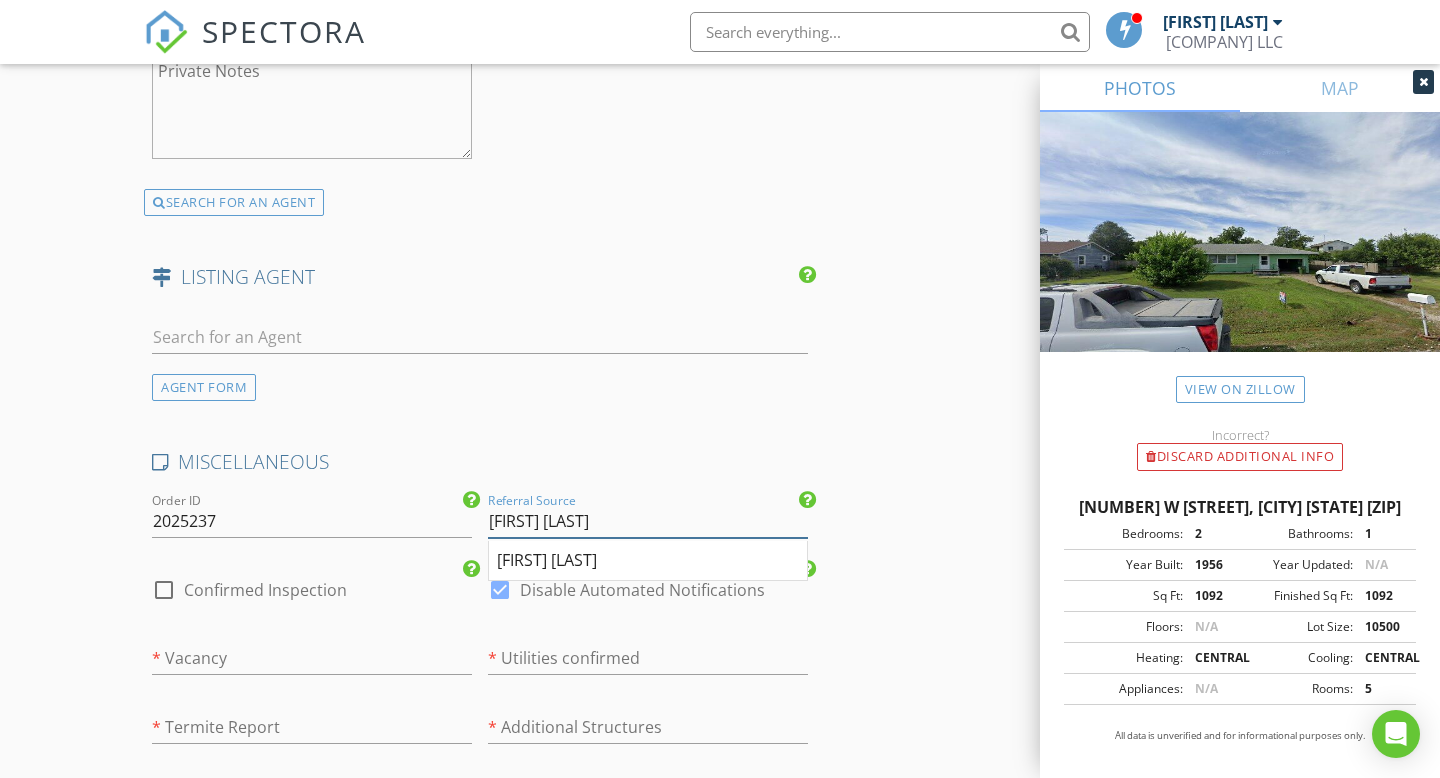 type on "[FIRST] [LAST]" 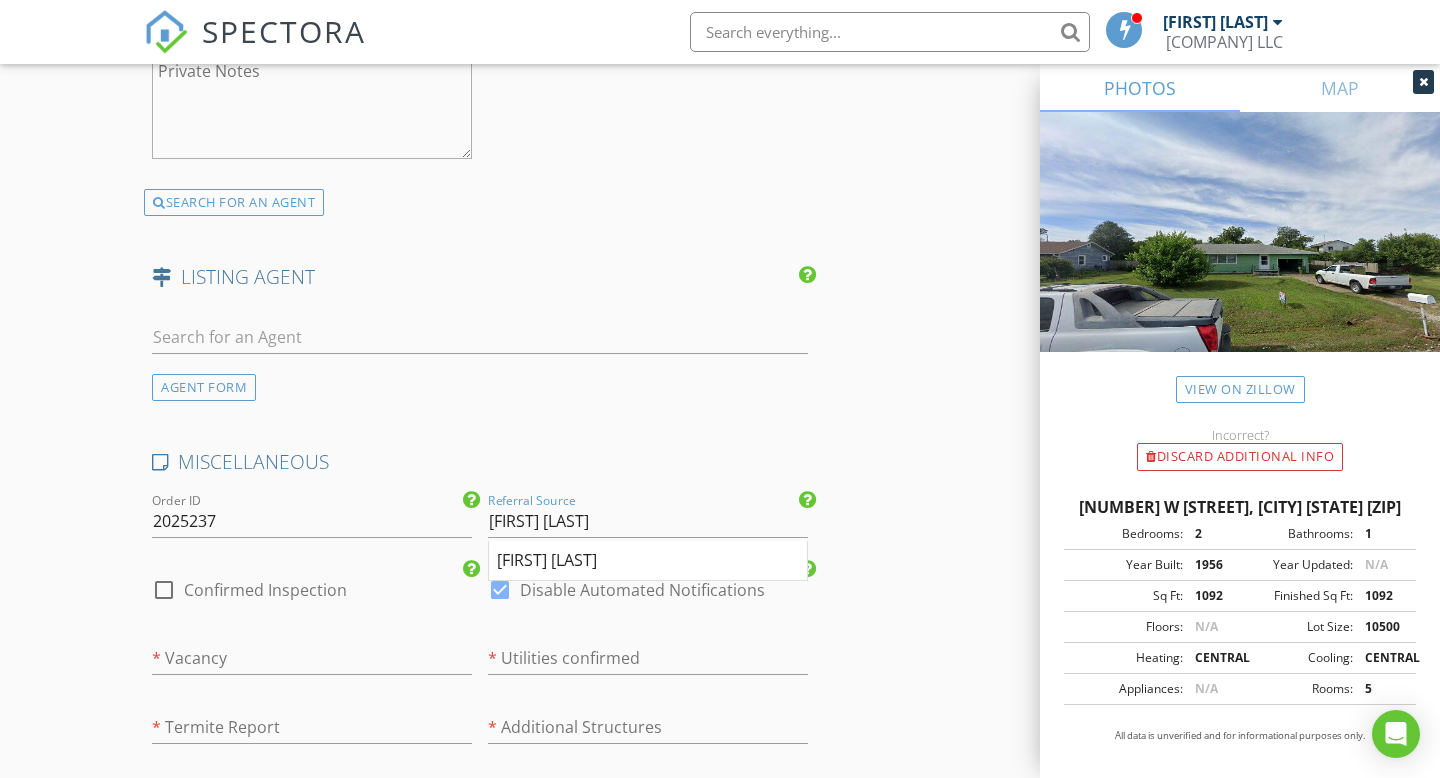 click on "check_box_outline_blank Confirmed Inspection" at bounding box center (312, 592) 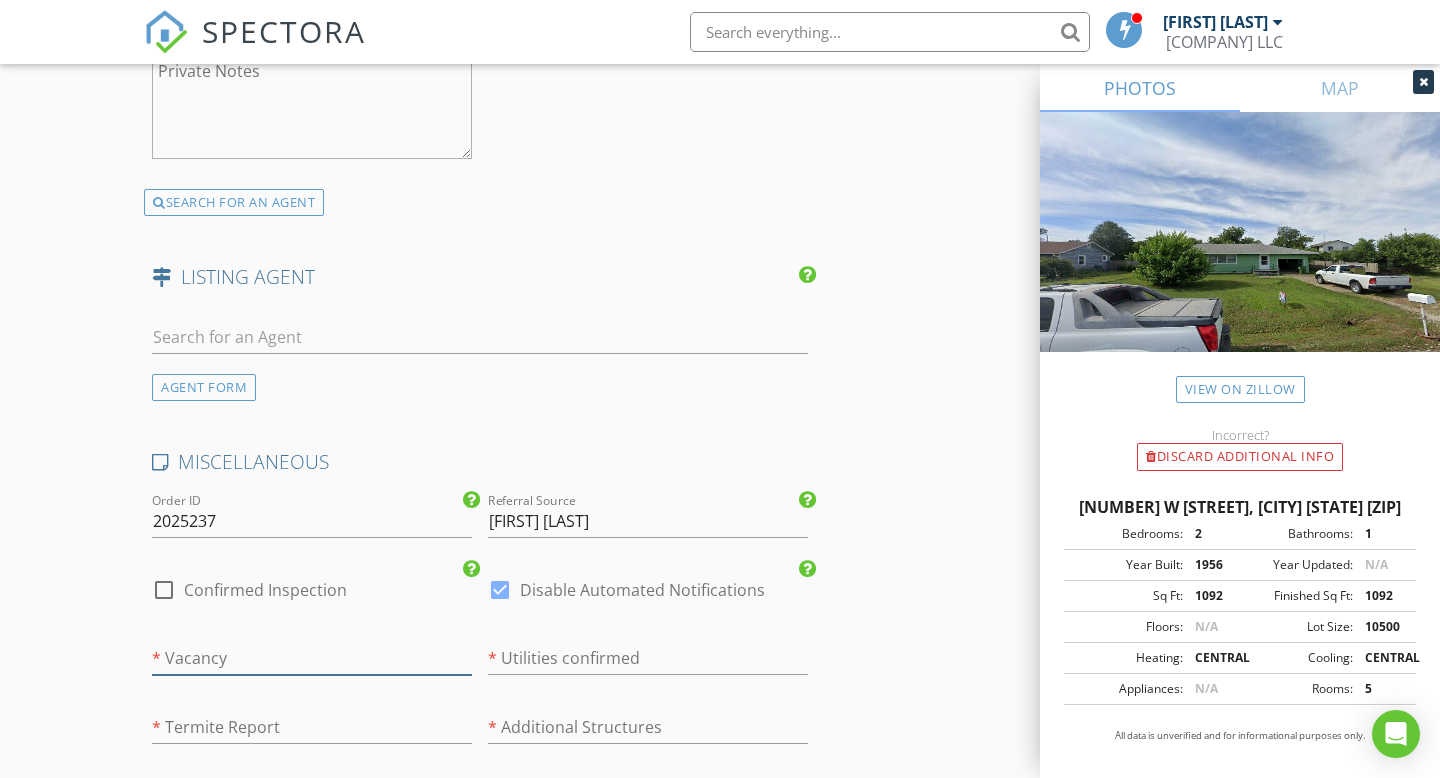 click at bounding box center [312, 658] 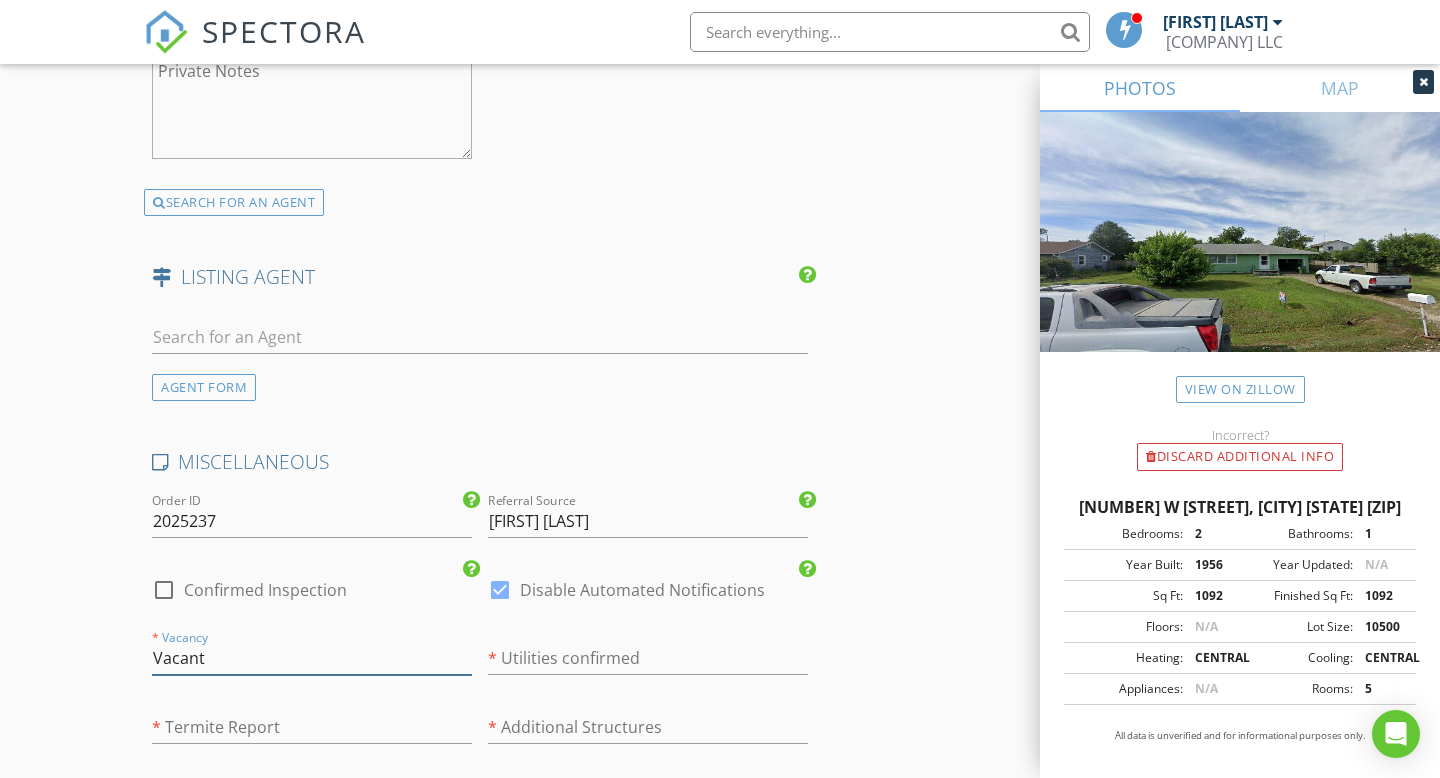 type on "Vacant" 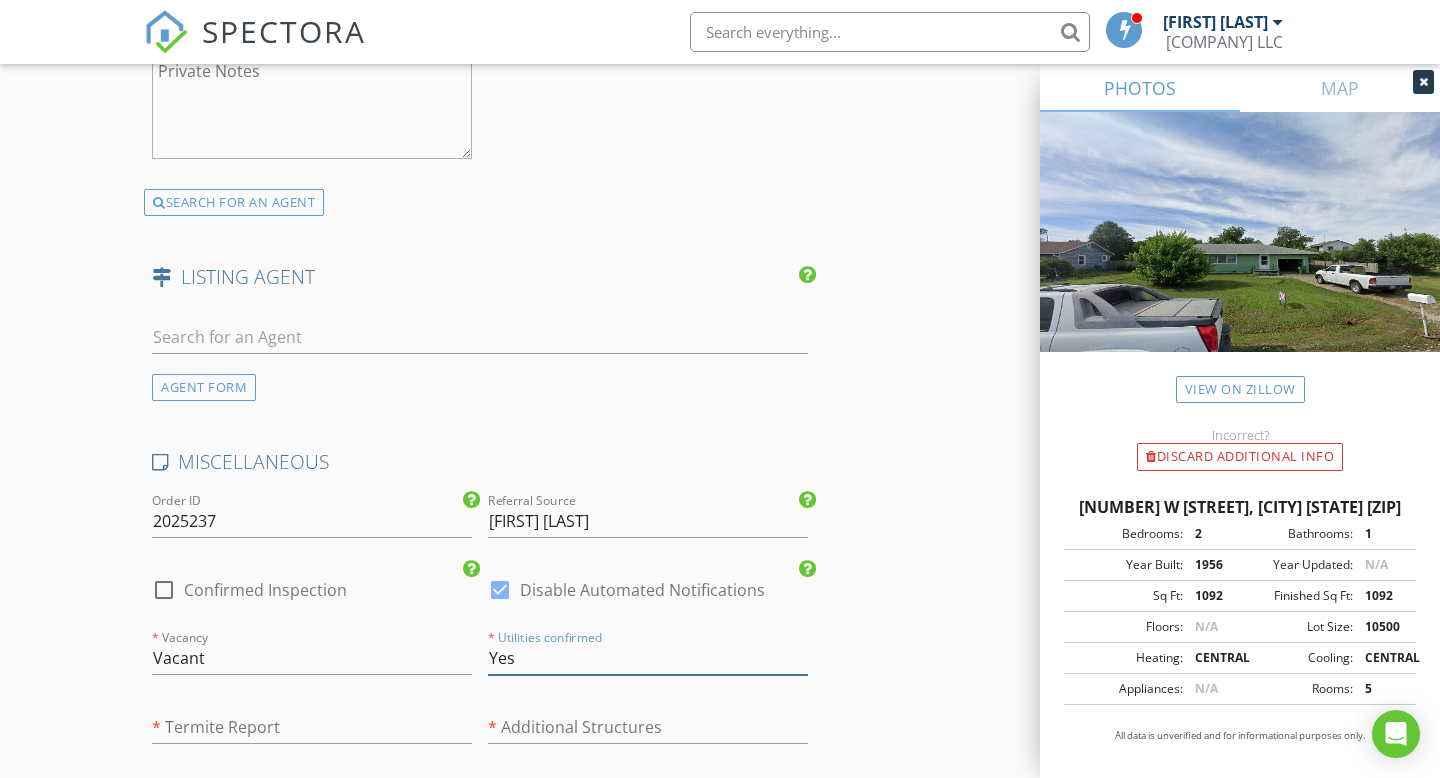 type on "Yes" 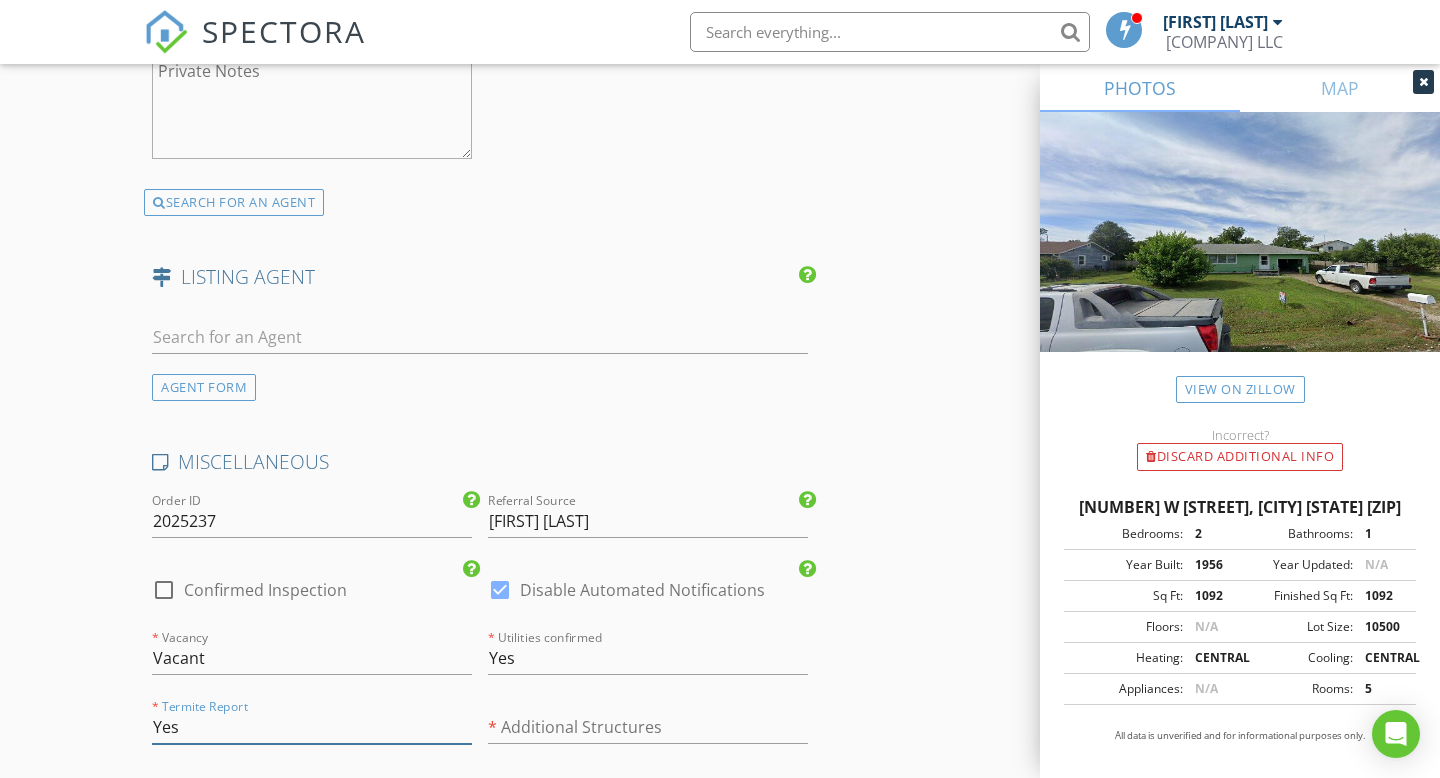 type on "Yes" 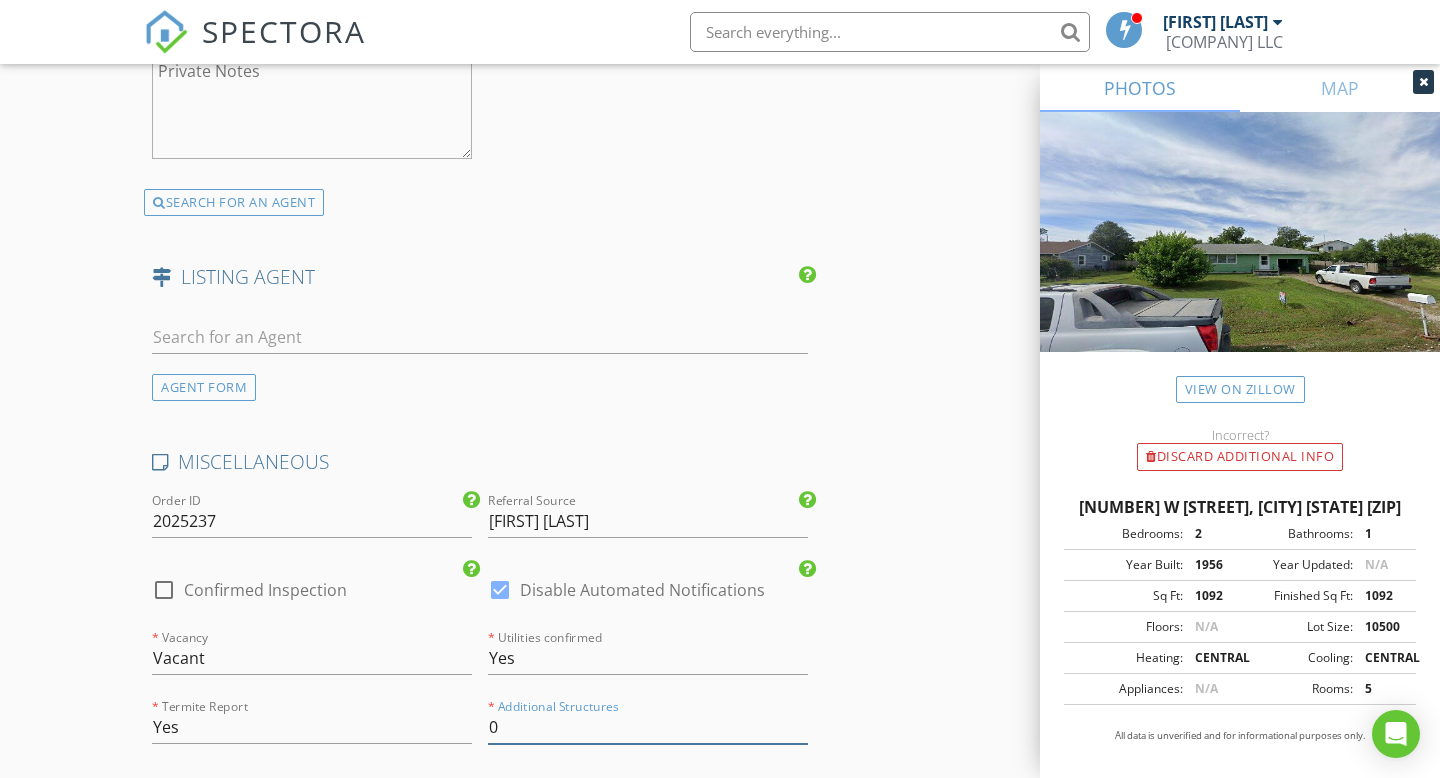 type on "0" 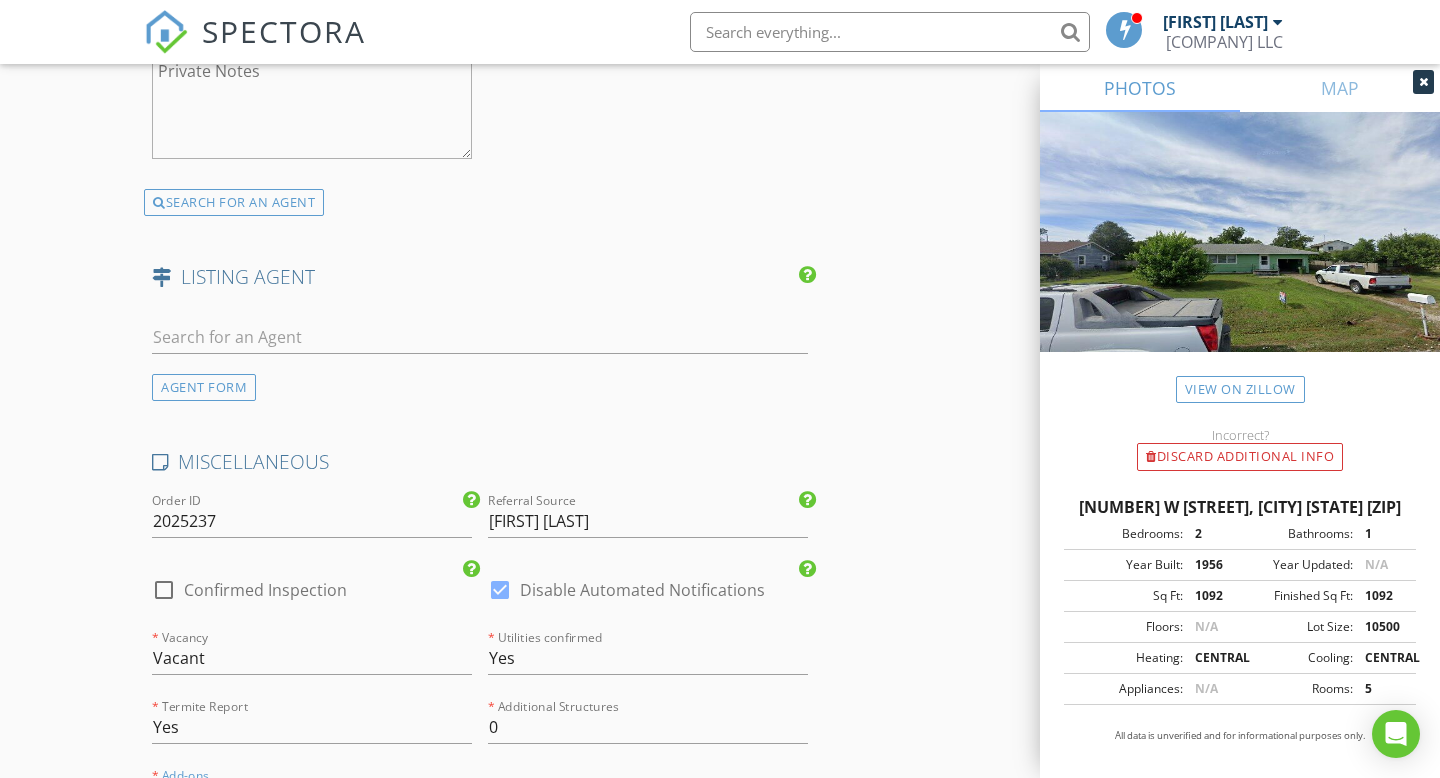 scroll, scrollTop: 4045, scrollLeft: 0, axis: vertical 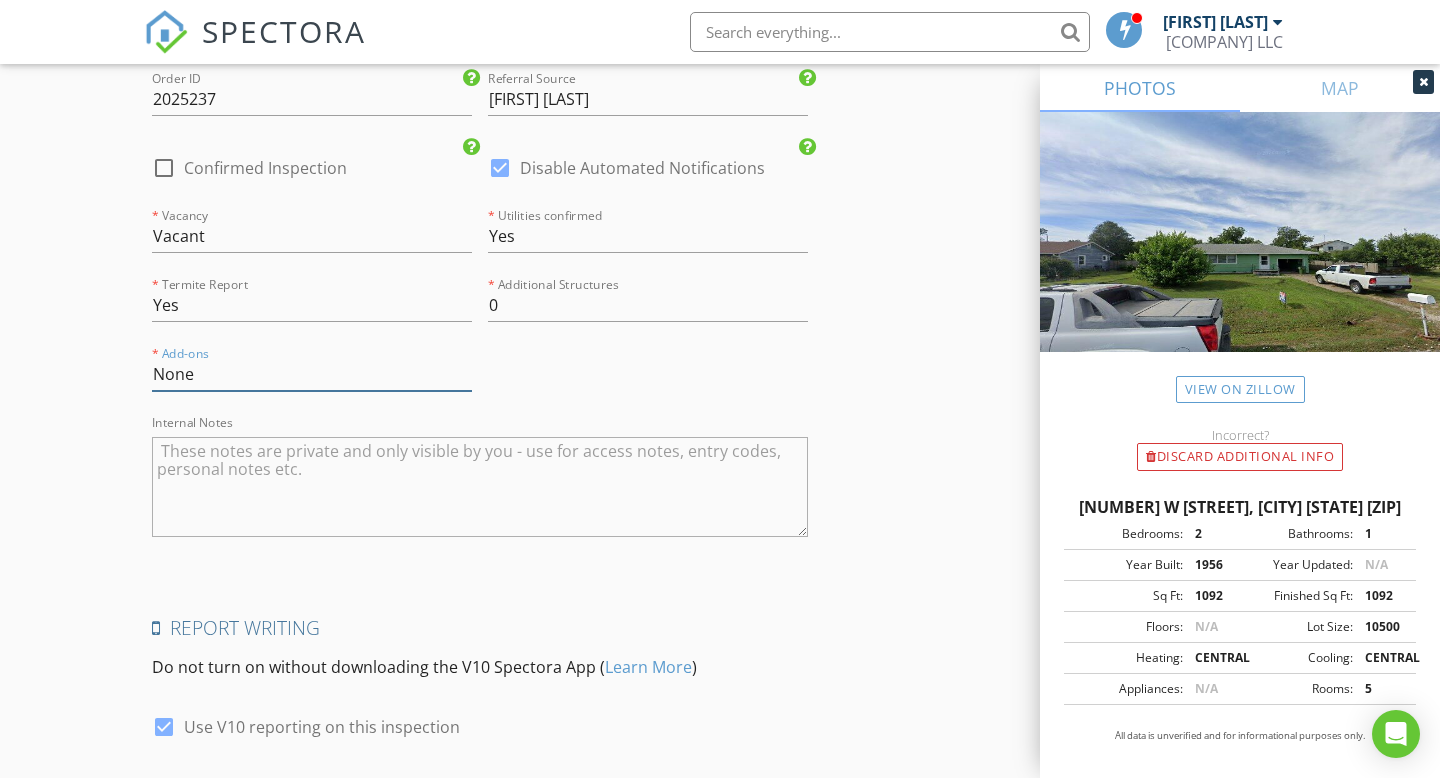 type on "None" 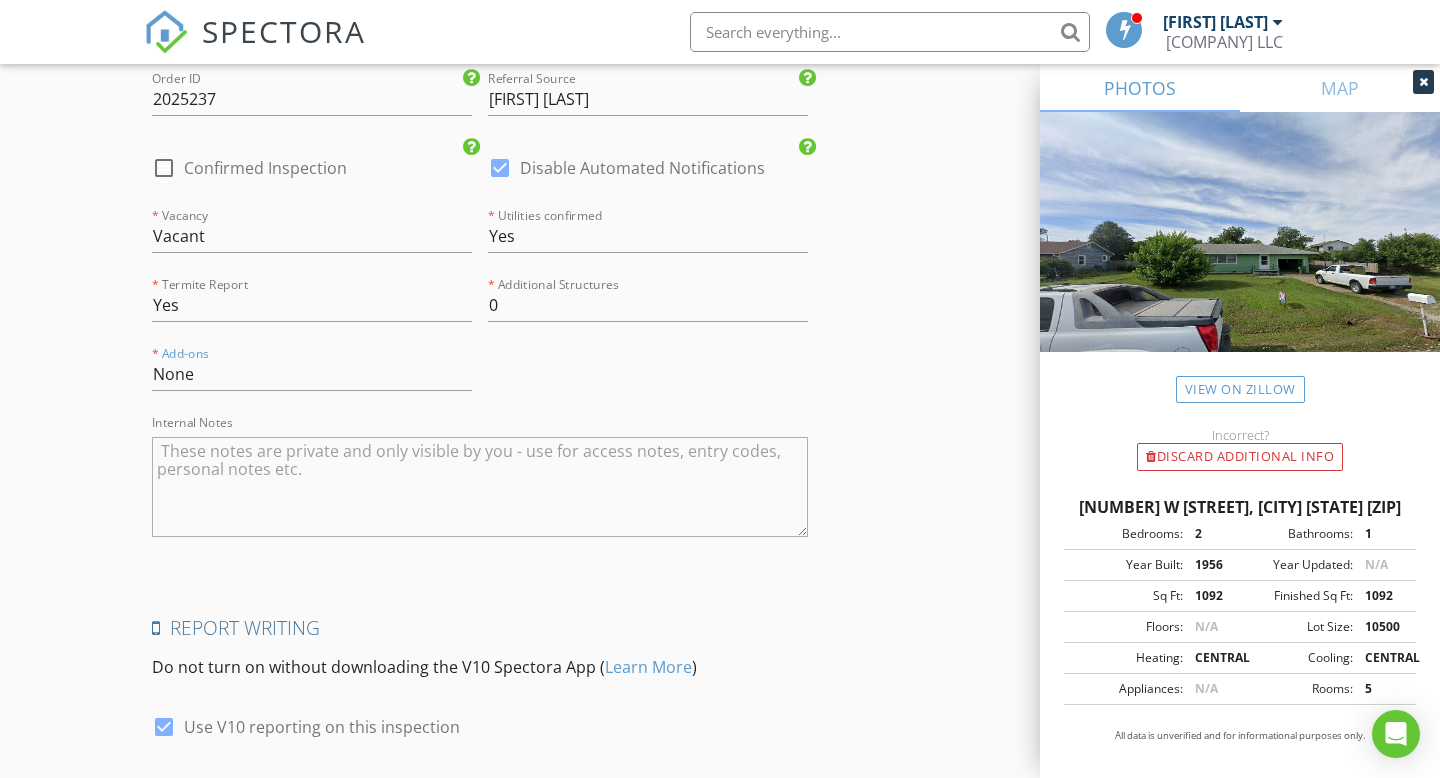 click on "New Inspection
Click here to use the New Order Form
INSPECTOR(S)
check_box   [FIRST] [LAST]     check_box   [FIRST] [LAST]   PRIMARY   [FIRST] [LAST],  [FIRST] [LAST] arrow_drop_down   check_box_outline_blank [FIRST] [LAST] specifically requested check_box_outline_blank [FIRST] [LAST] specifically requested
Date/Time
07/08/2025 8:30 AM
Location
Address Search       Address [NUMBER] [STREET]   Unit   City [CITY]   State [STATE]   Zip [ZIP]   County Garfield     Square Feet 1092   Year Built 1956   Foundation Crawlspace arrow_drop_down     [FIRST] [LAST]     19.1 miles     (32 minutes)         [FIRST] [LAST]     19.1 miles     (32 minutes)
client
check_box Enable Client CC email for this inspection   Client Search     check_box_outline_blank Client is a Company/Organization     First Name [FIRST]   Last Name   Email   CC Email   Phone   Address   City" at bounding box center (720, -1490) 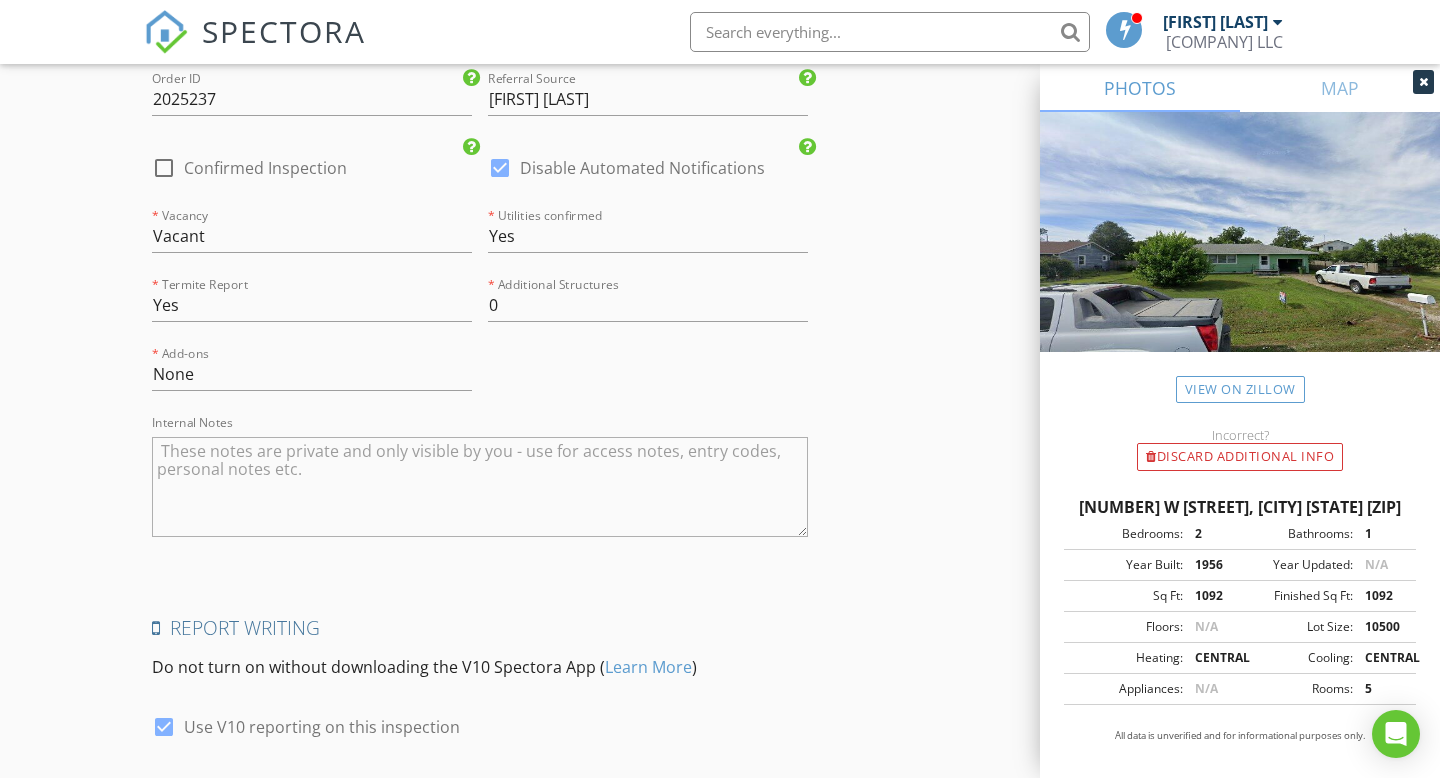 scroll, scrollTop: 4210, scrollLeft: 0, axis: vertical 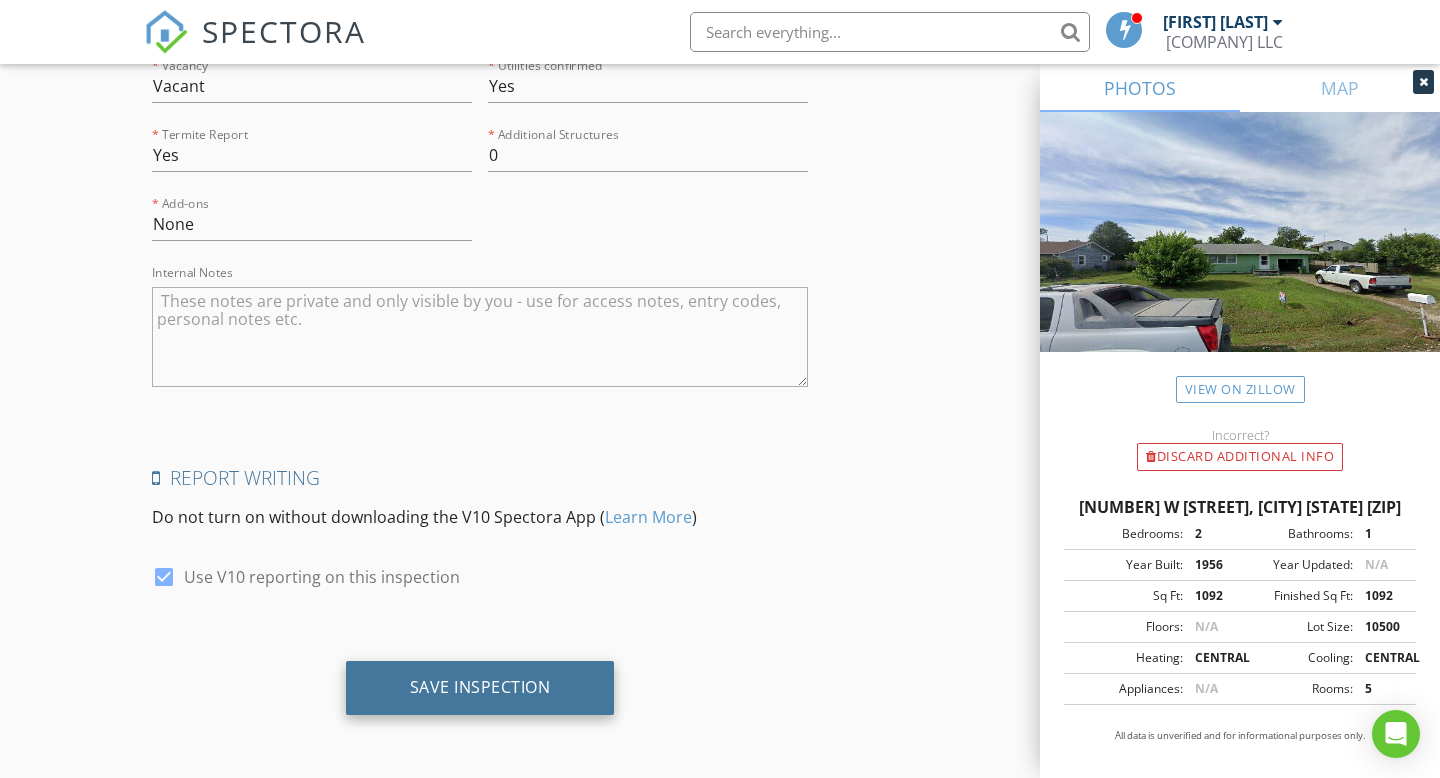 click on "Save Inspection" at bounding box center [480, 687] 